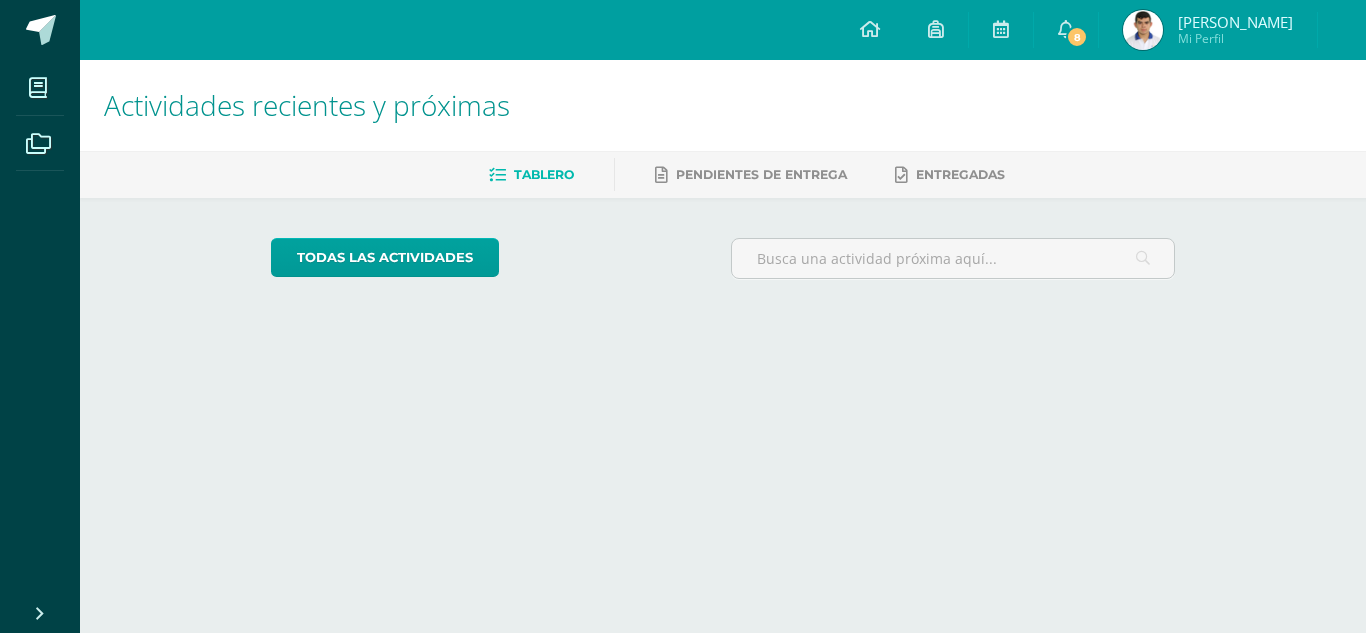 scroll, scrollTop: 0, scrollLeft: 0, axis: both 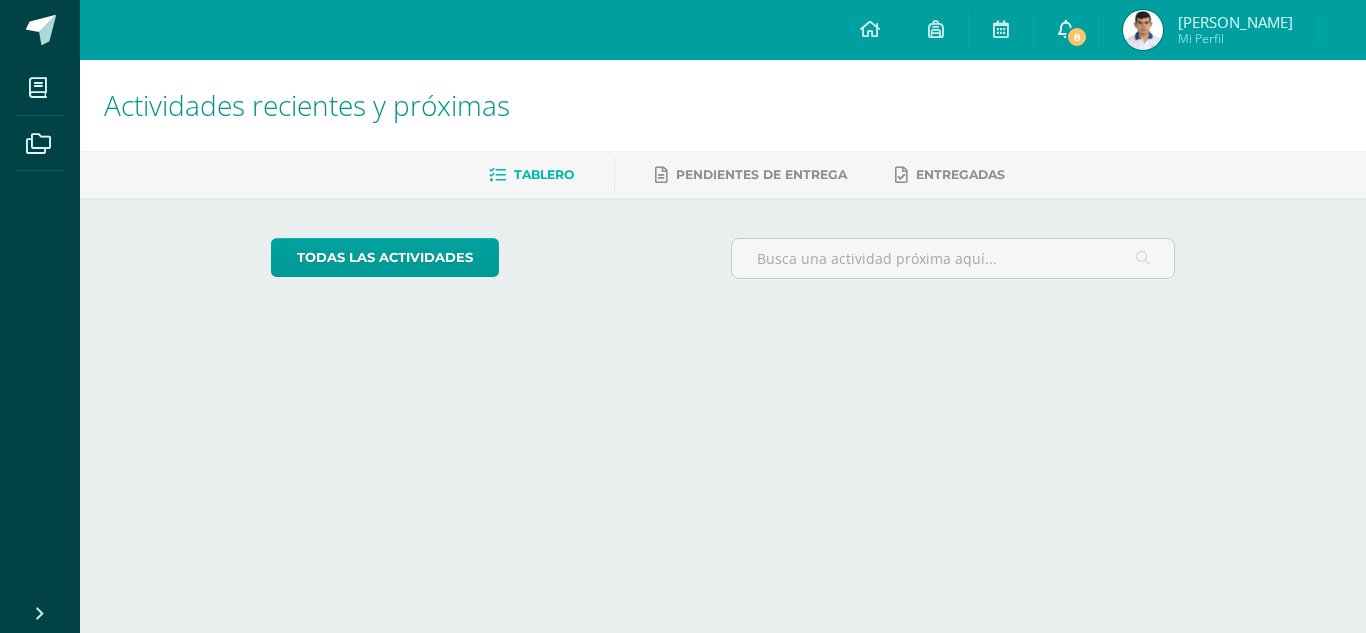click at bounding box center [1066, 29] 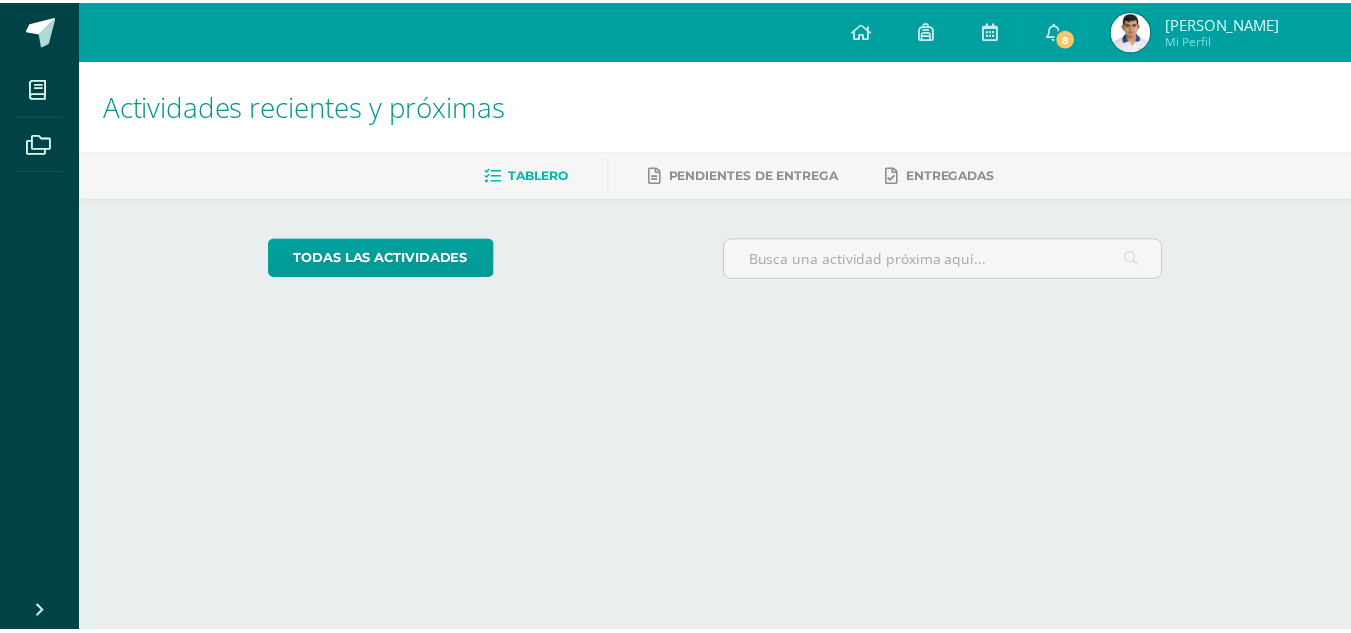 scroll, scrollTop: 0, scrollLeft: 0, axis: both 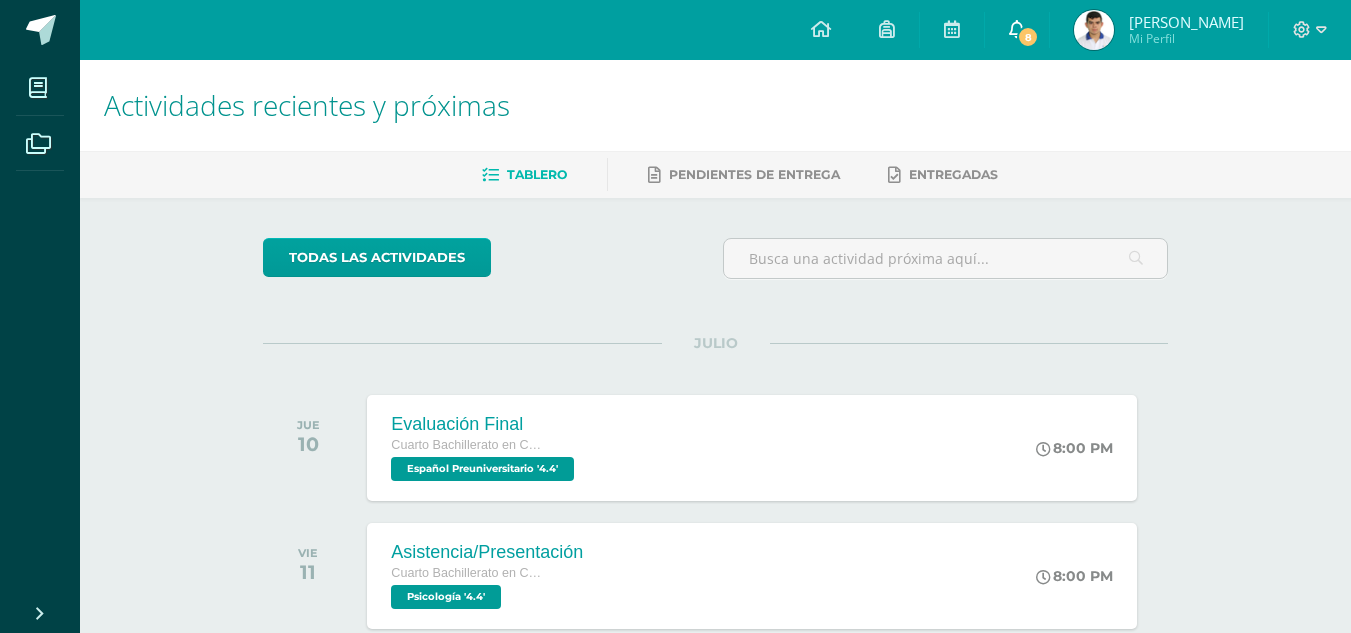 click on "8" at bounding box center (1028, 37) 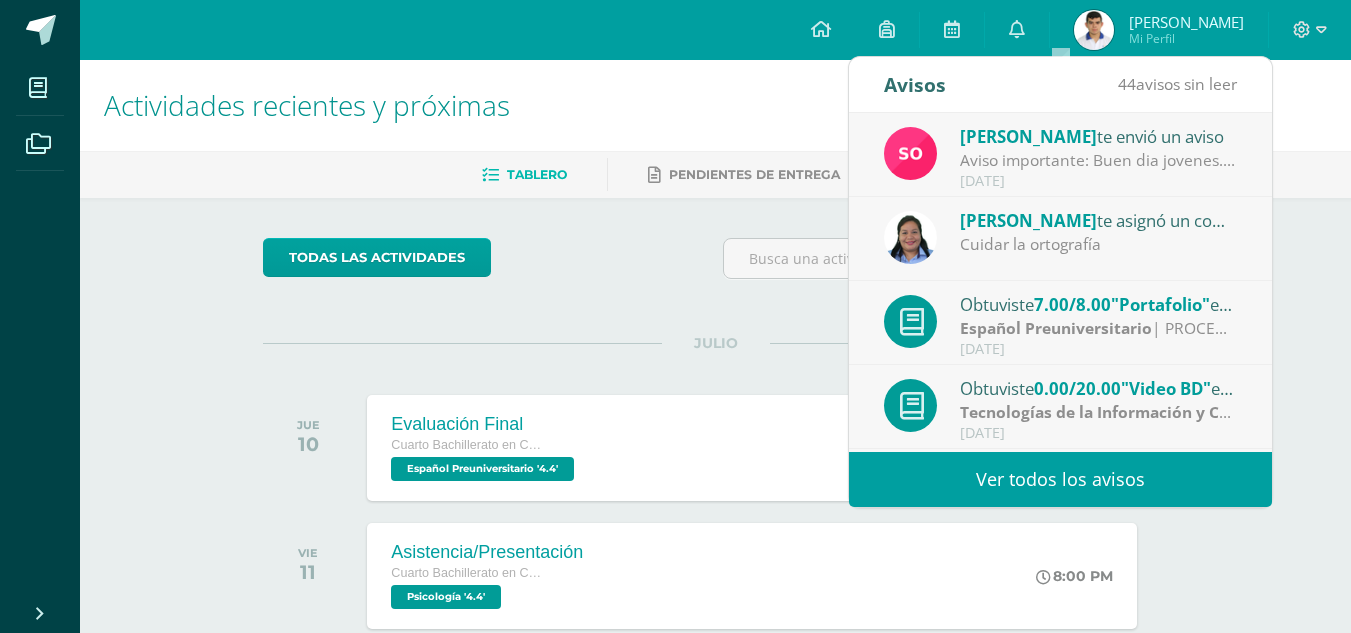 click on "Aviso importante:
Buen dia jovenes. Espero se encuentren bien.
A todos los estudiantes se les notifica pasar a sala de maestros a recoges sus libros y cuadernos pendiente por favor de: proyectos, ciencias naturales , emprendimiento y sociales..." at bounding box center (1099, 160) 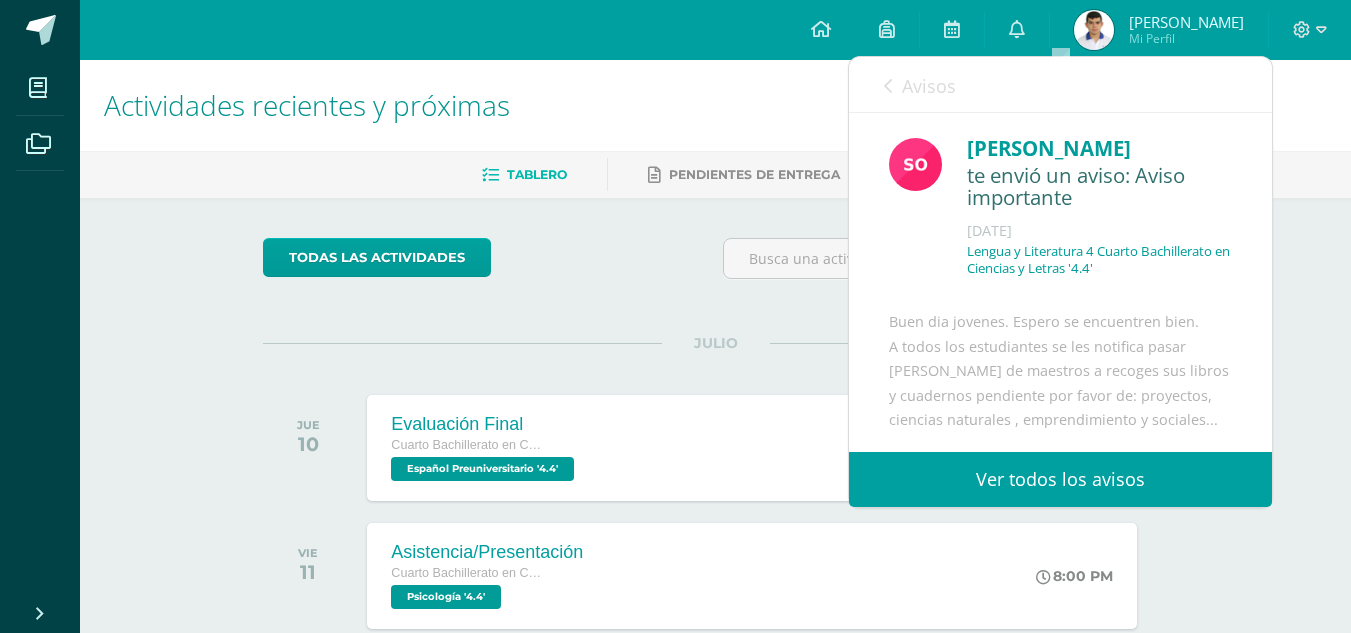 click on "Sonia
te envió un aviso: Aviso importante
Julio 10
Lengua y Literatura 4 Cuarto Bachillerato en Ciencias y Letras '4.4'
Buen dia jovenes. Espero se encuentren bien. A todos los estudiantes se les notifica pasar a sala de maestros a recoges sus libros y cuadernos pendiente por favor de: proyectos, ciencias naturales , emprendimiento y sociales..." at bounding box center [1060, 356] 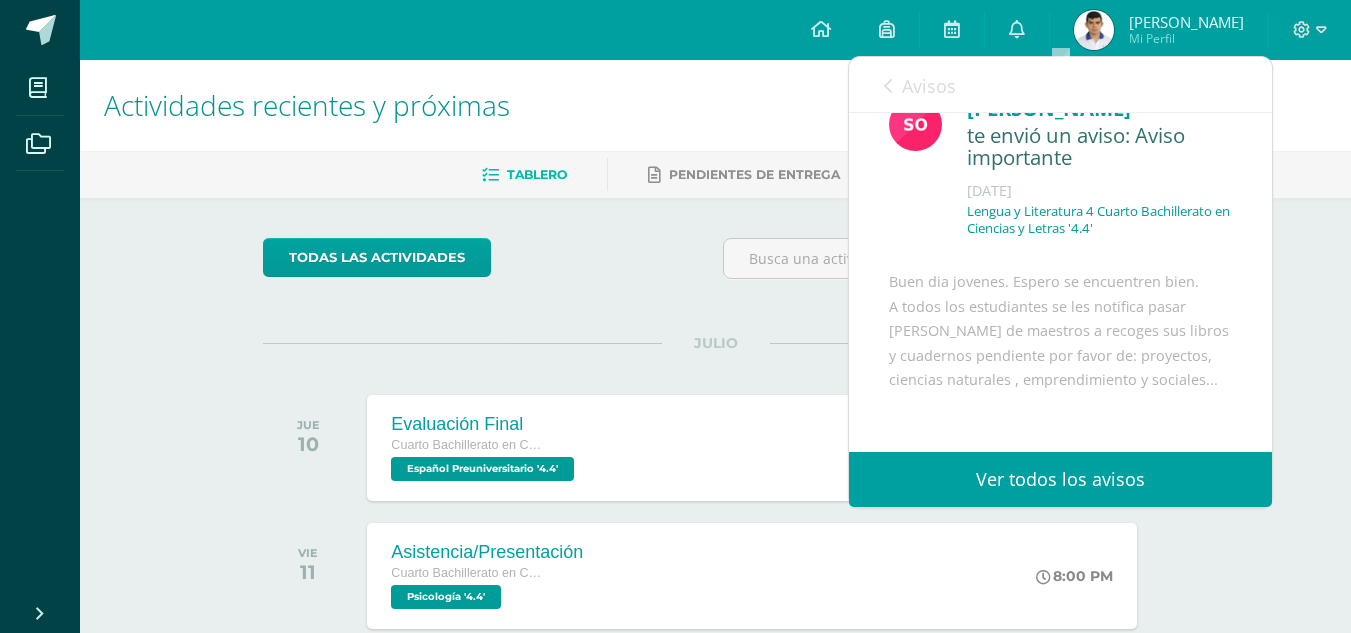 scroll, scrollTop: 80, scrollLeft: 0, axis: vertical 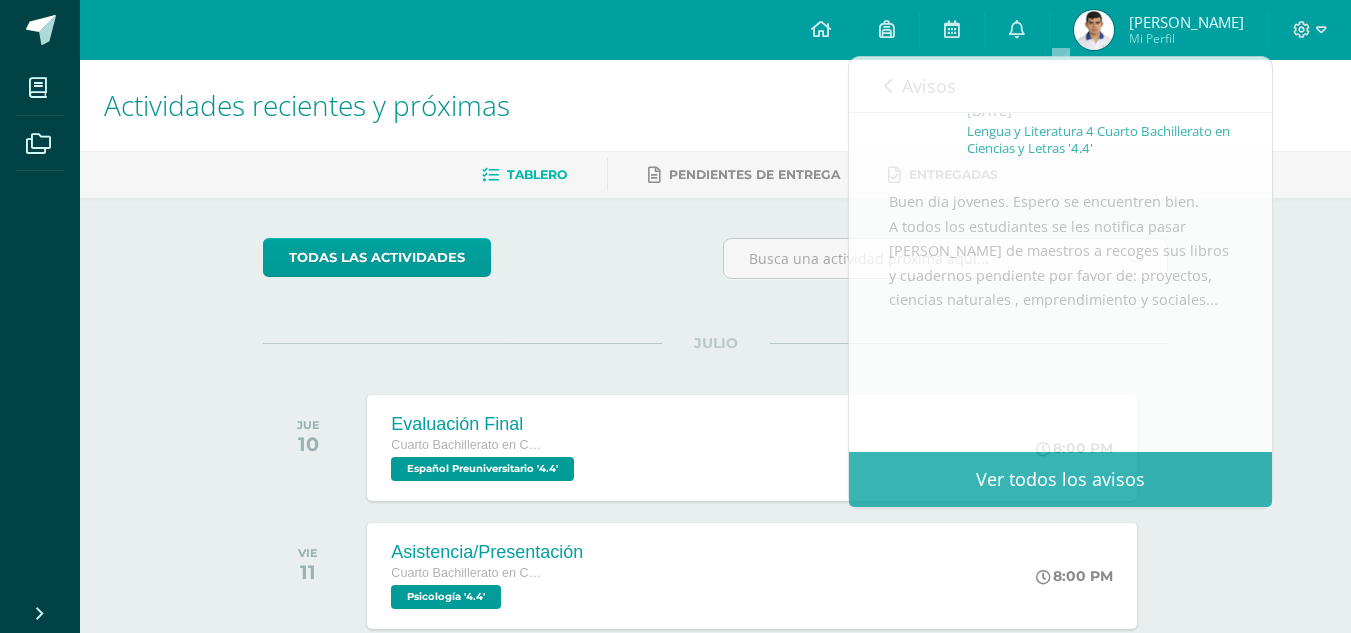 click on "Actividades recientes y próximas" at bounding box center [715, 105] 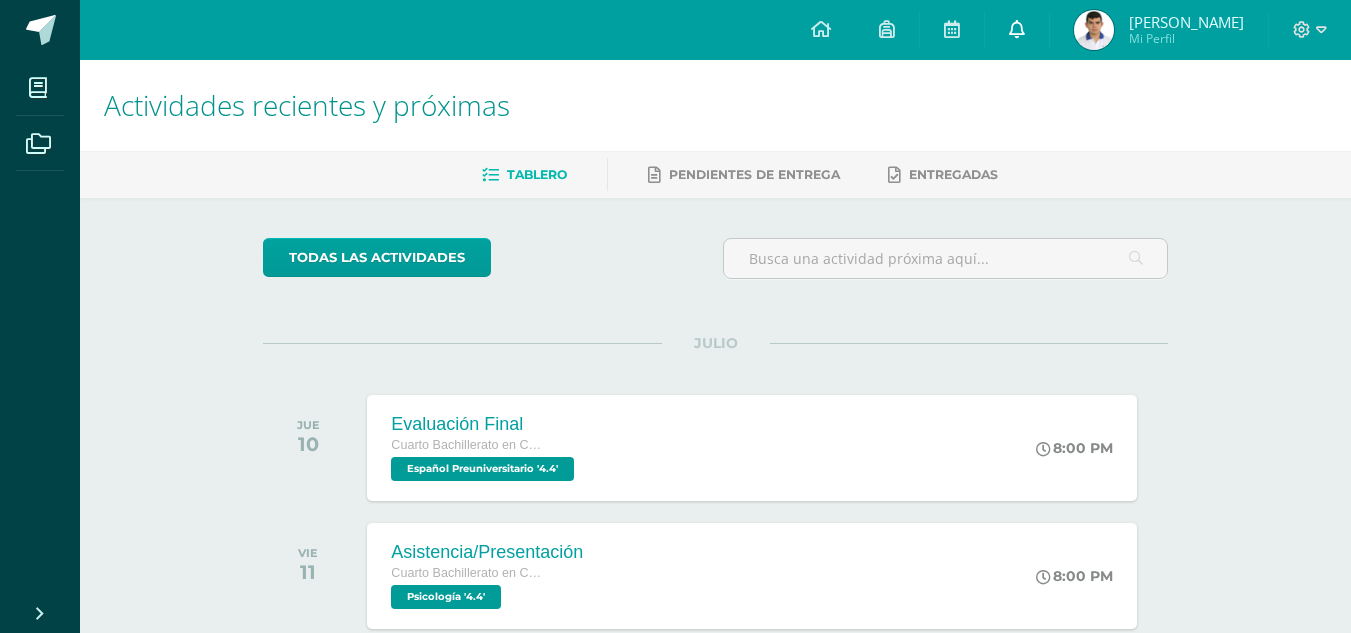click at bounding box center [1017, 29] 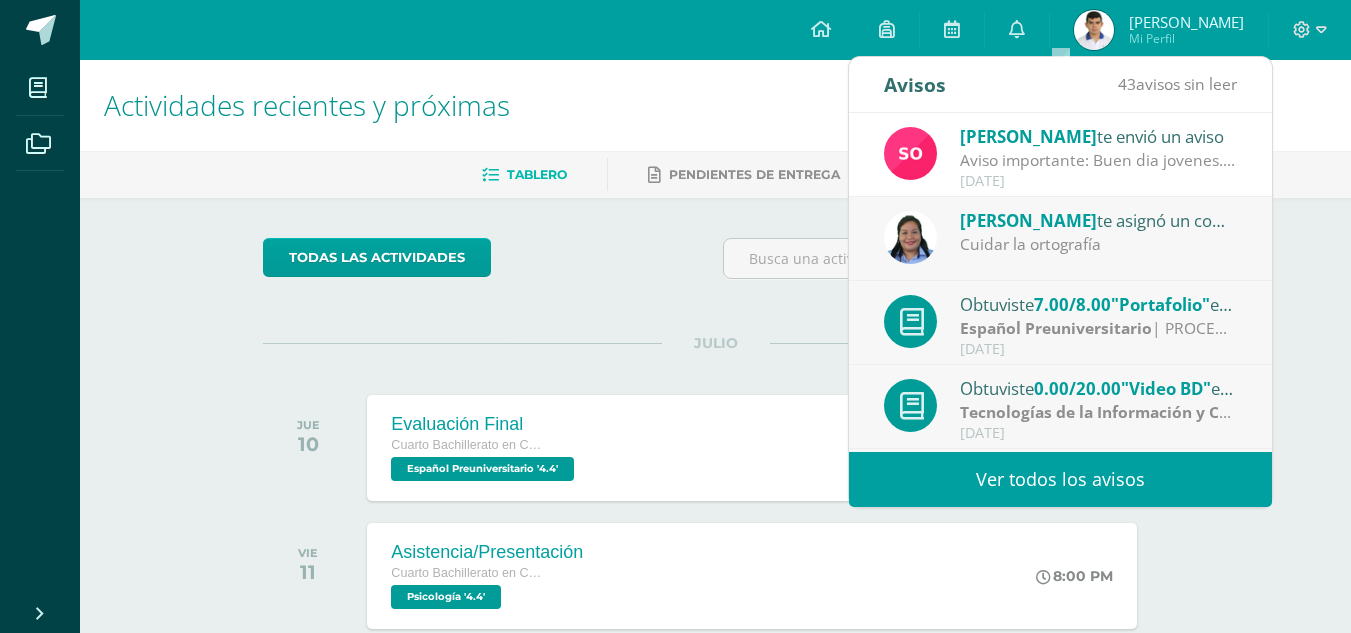click on "[DATE]" at bounding box center (1099, 349) 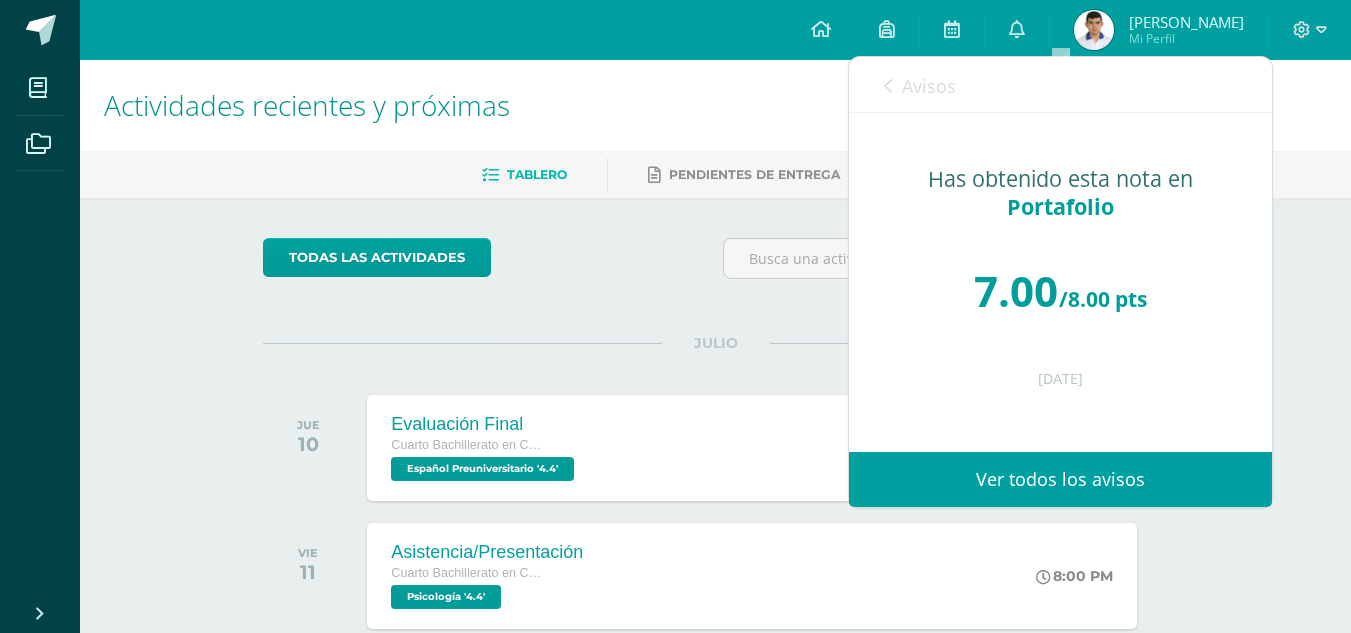 click at bounding box center [888, 86] 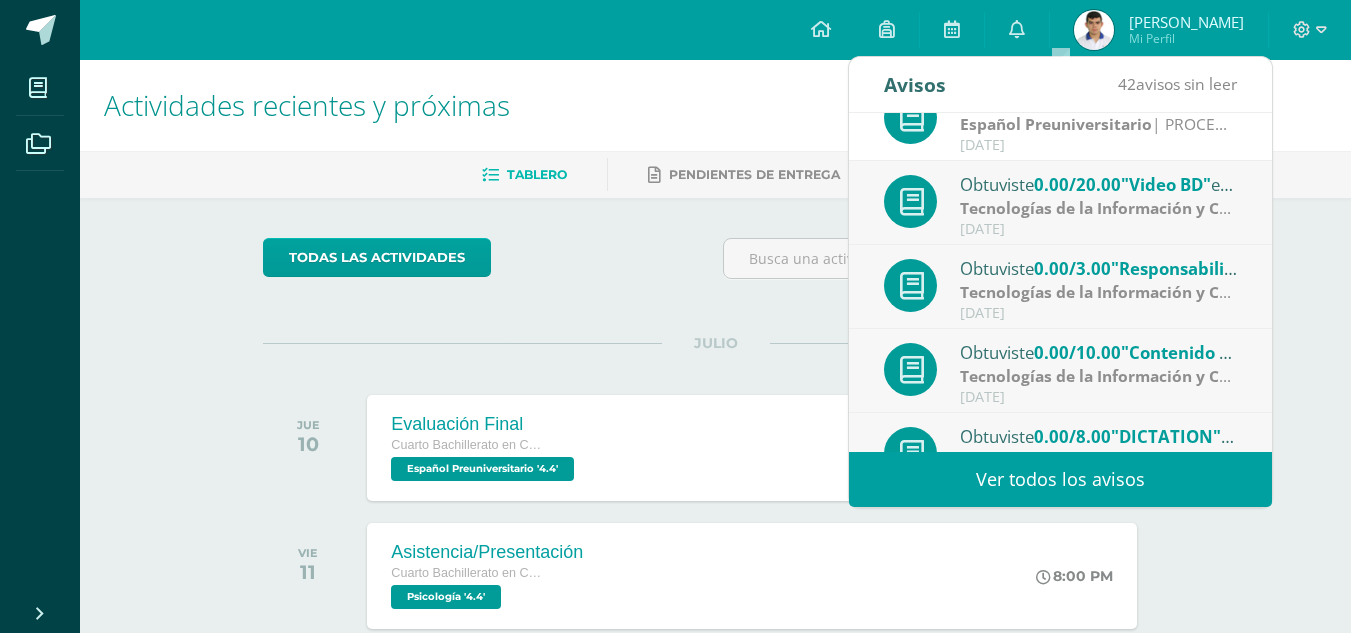 scroll, scrollTop: 240, scrollLeft: 0, axis: vertical 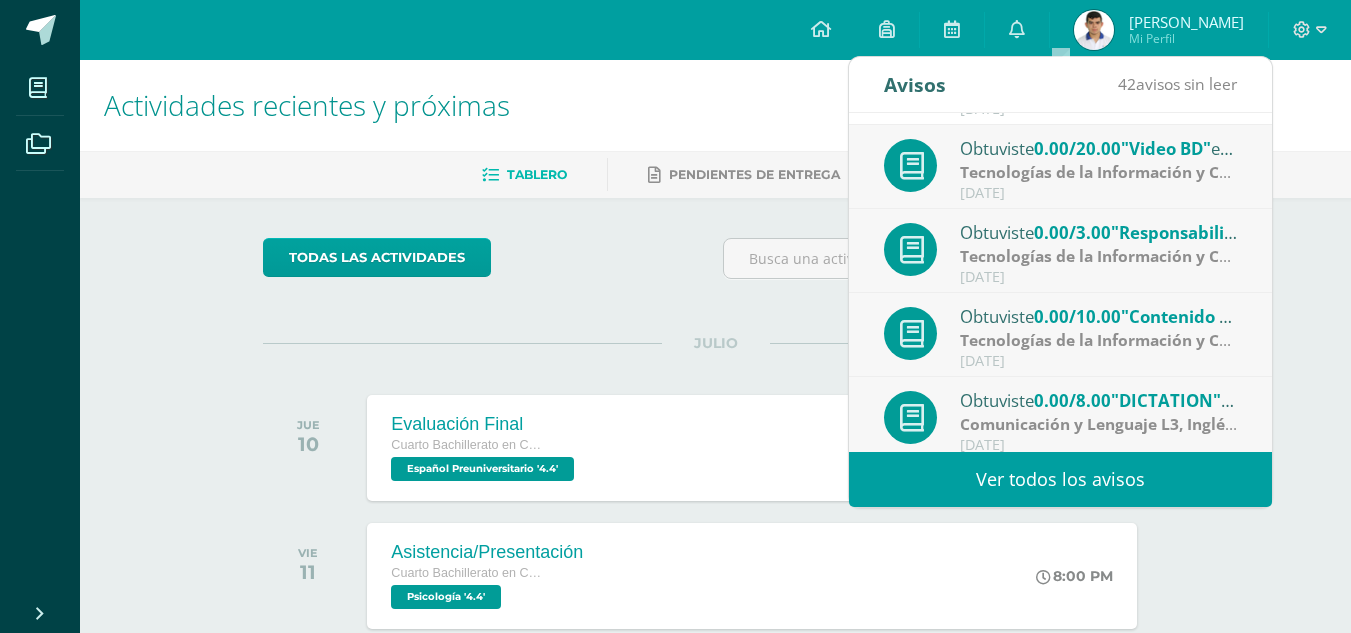 click on "Tecnologías de la Información y Comunicación 4" at bounding box center [1146, 256] 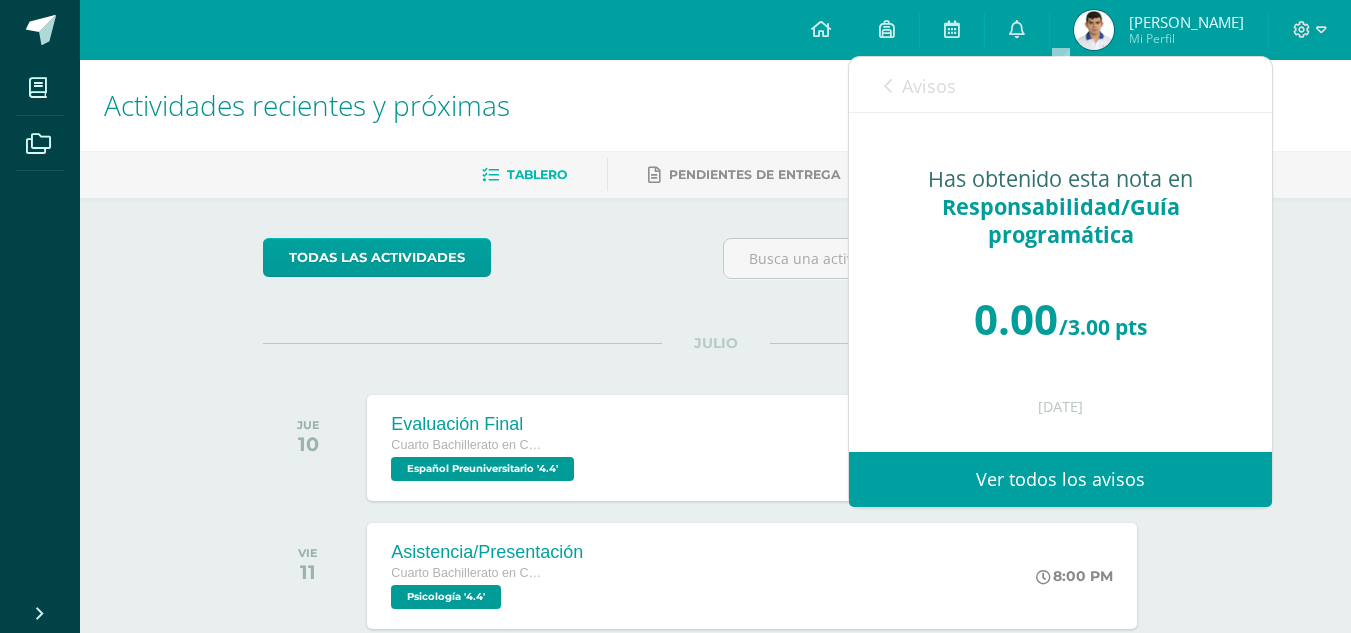 click on "Avisos" at bounding box center [920, 85] 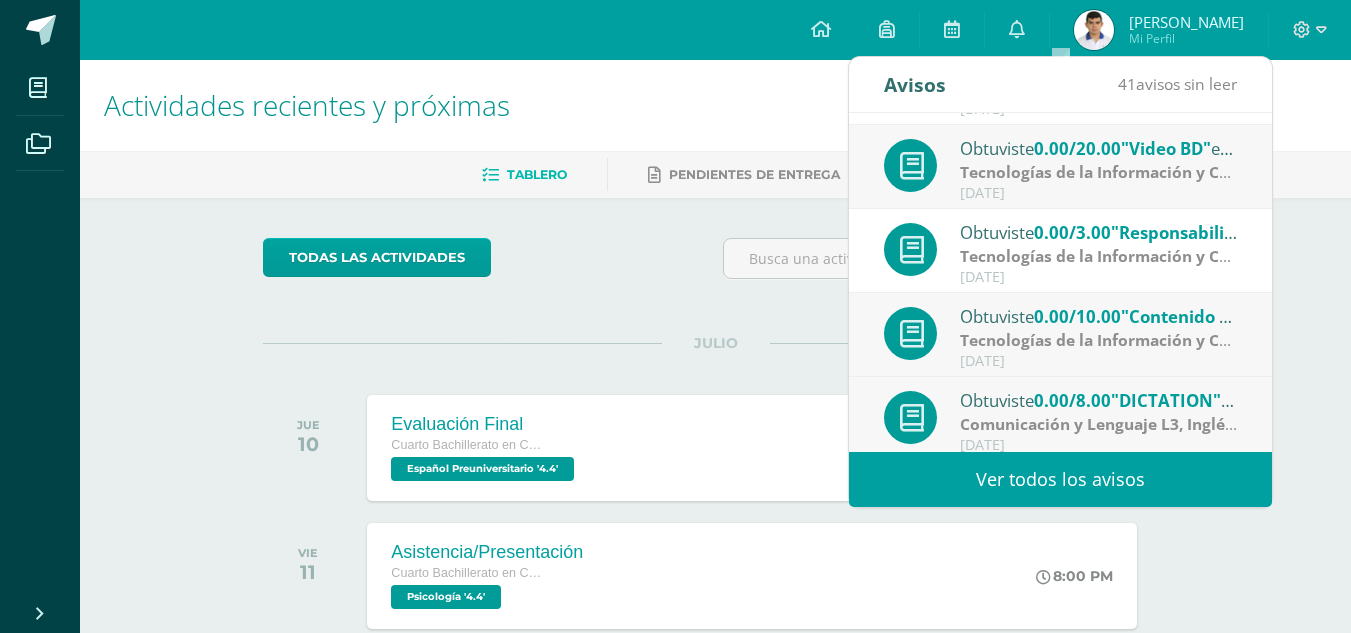 click on "Tecnologías de la Información y Comunicación 4" at bounding box center (1146, 172) 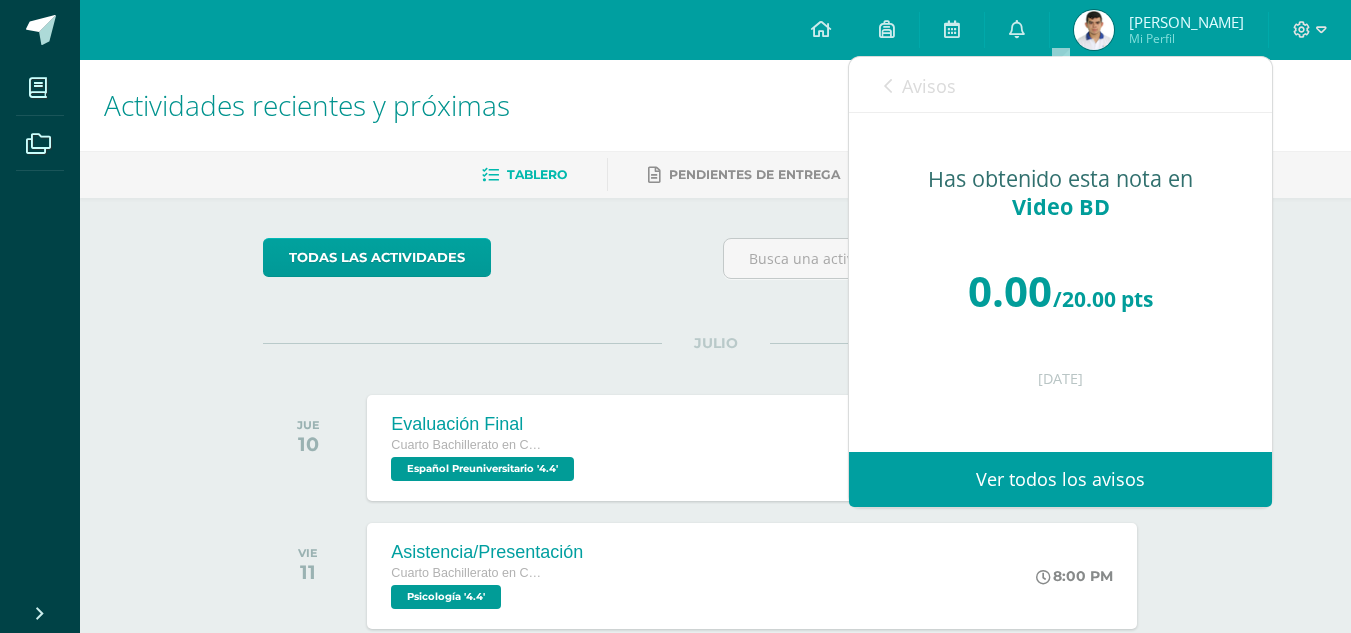 click on "Avisos" at bounding box center [920, 85] 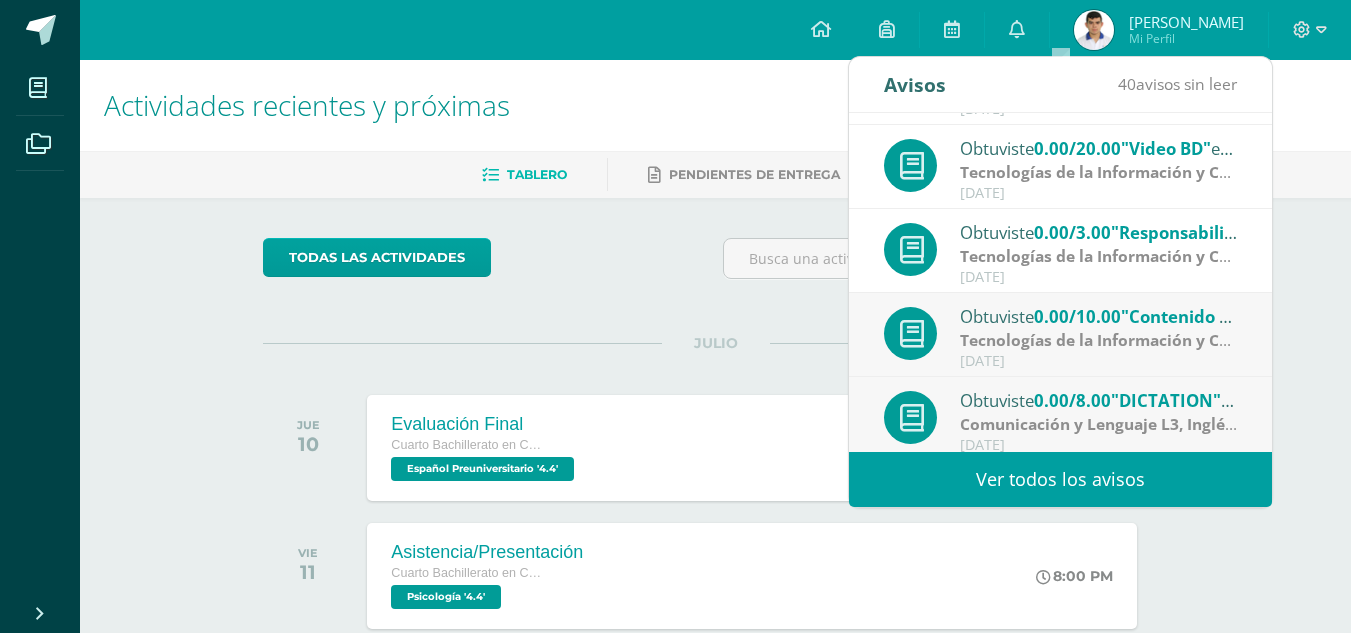 click on "[DATE]" at bounding box center [1099, 361] 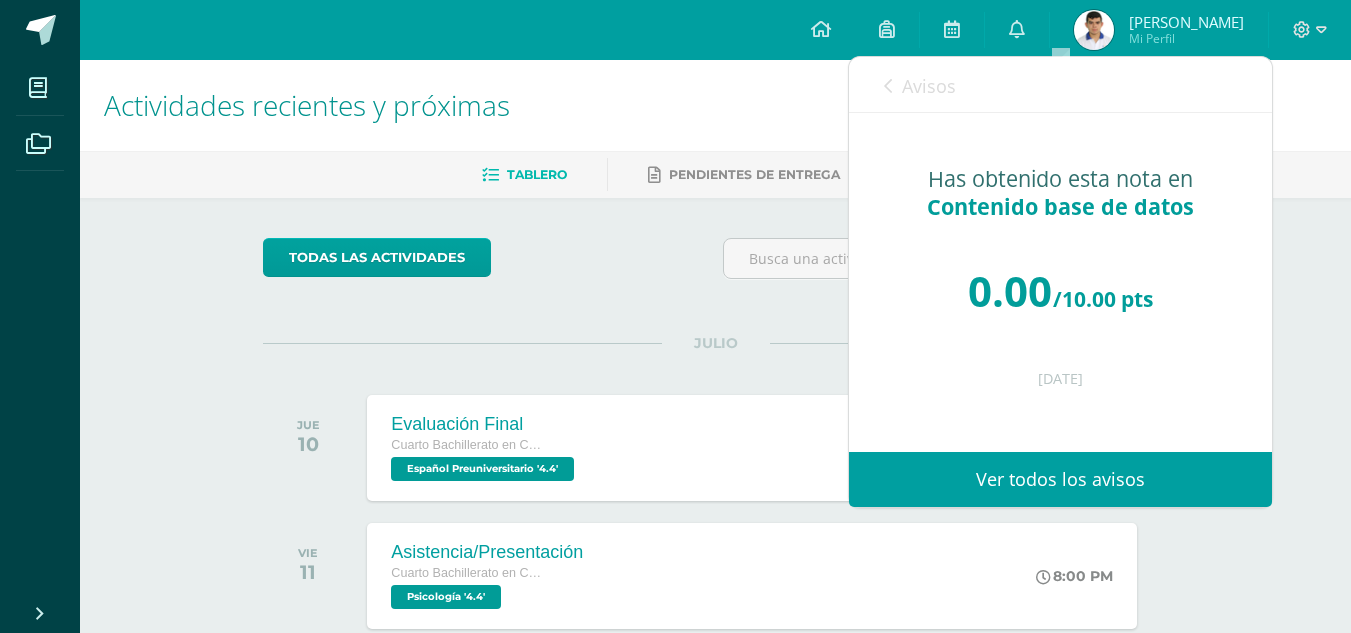 click on "Avisos 39  avisos sin leer
Avisos" at bounding box center [1060, 85] 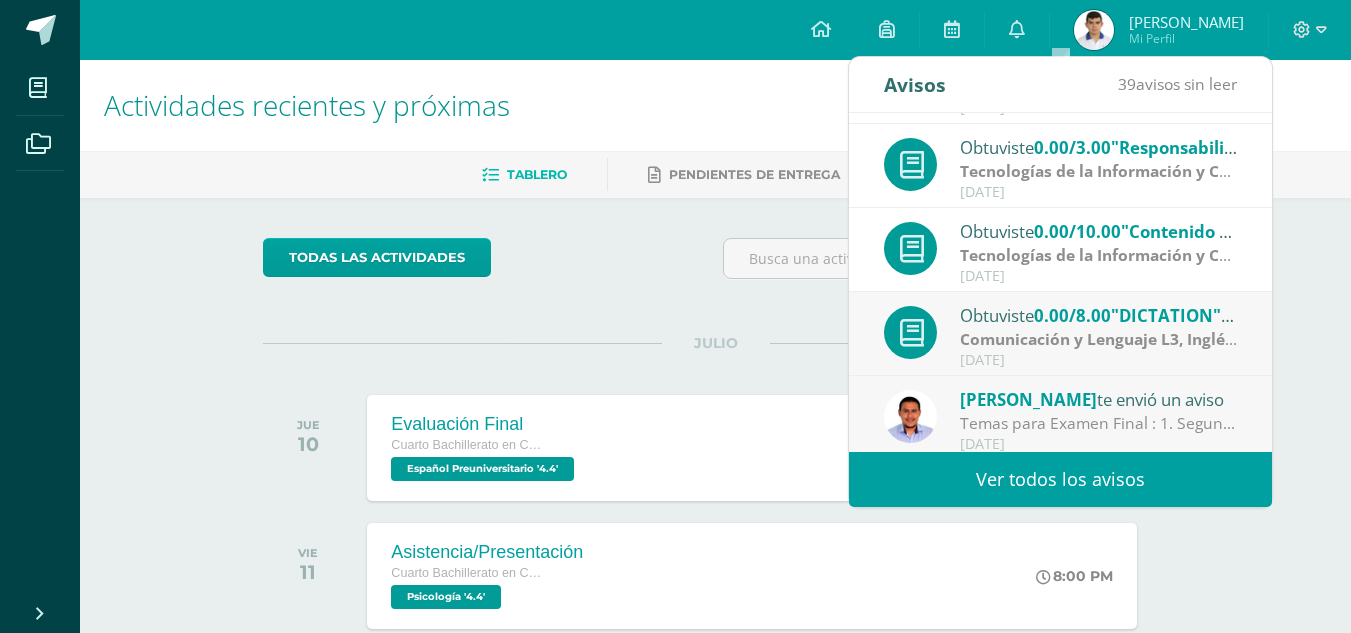 scroll, scrollTop: 333, scrollLeft: 0, axis: vertical 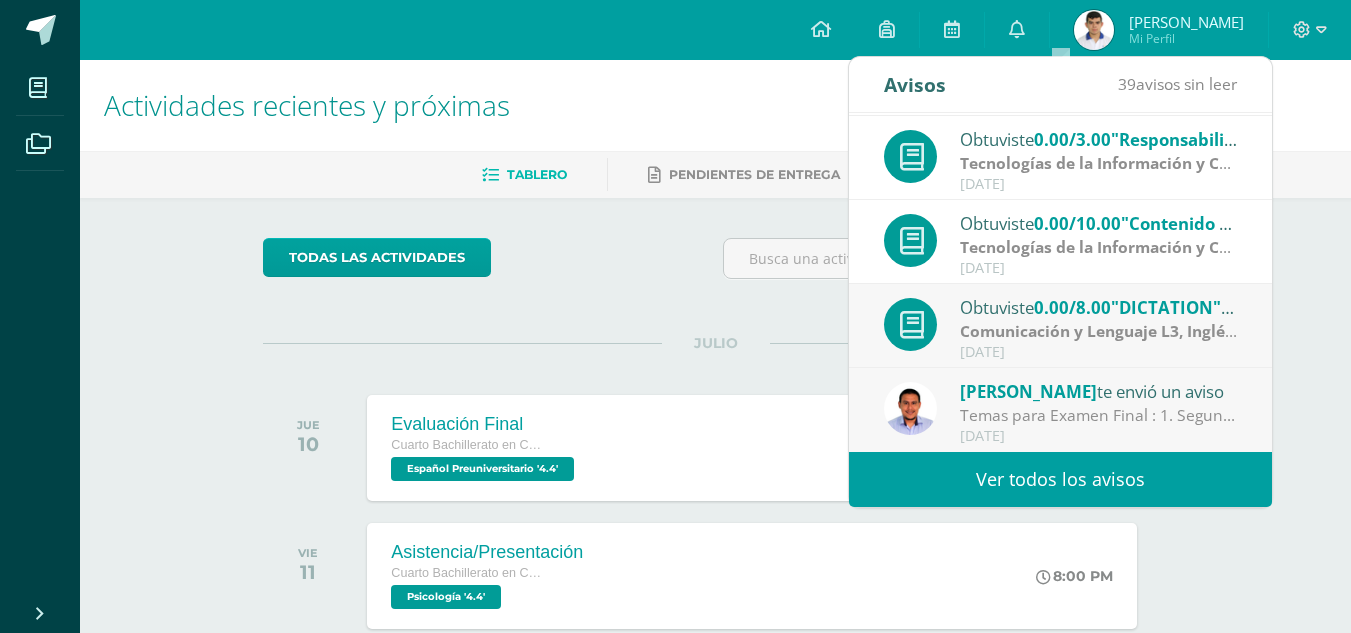 click on "Comunicación y Lenguaje L3, Inglés 4" at bounding box center (1103, 331) 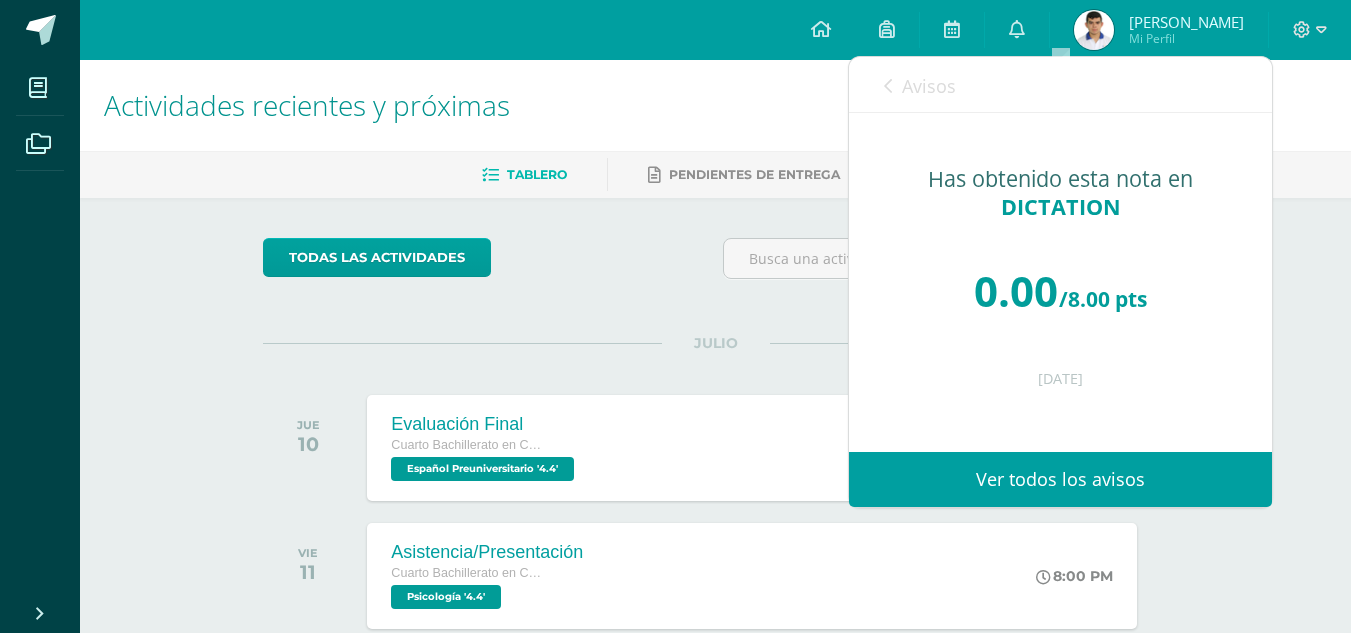 click on "Avisos 38  avisos sin leer
Avisos" at bounding box center (1060, 85) 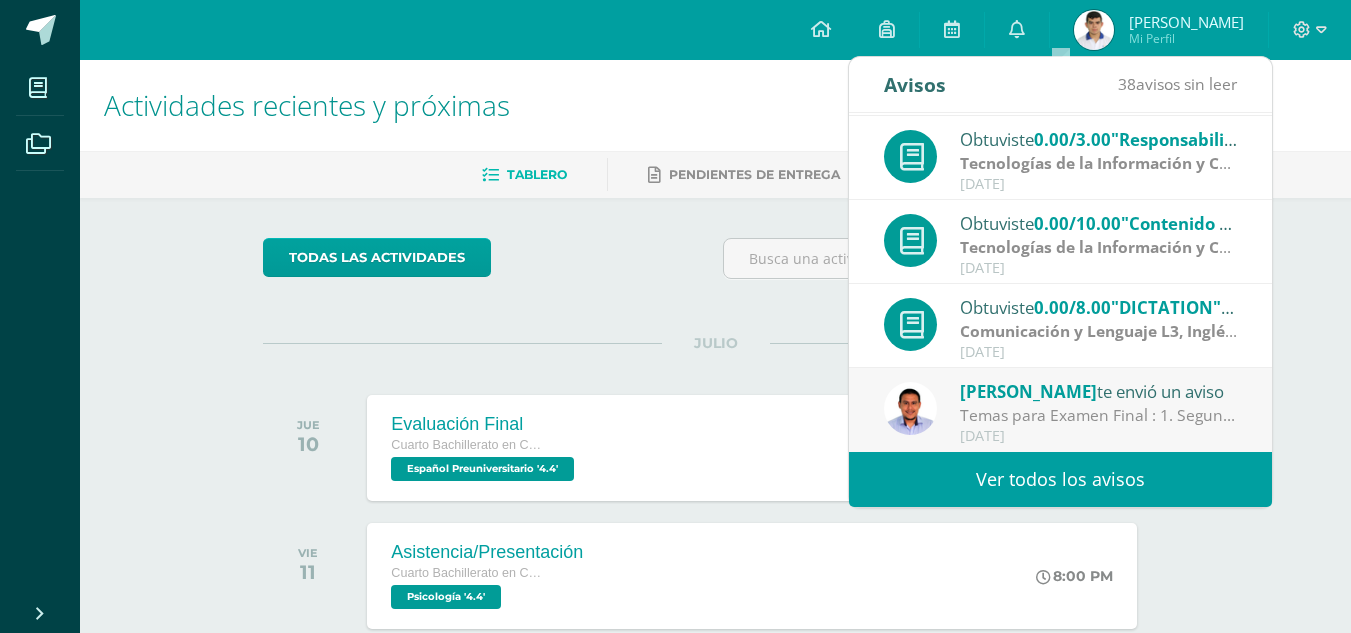 click on "Temas para Examen Final :
1. Segunda Ley de Newton
2. Aplicación de La Segunda Ley de Newton
3. Fricción
4. Planos Inclinados
5. Maquina de Atwood" at bounding box center [1099, 415] 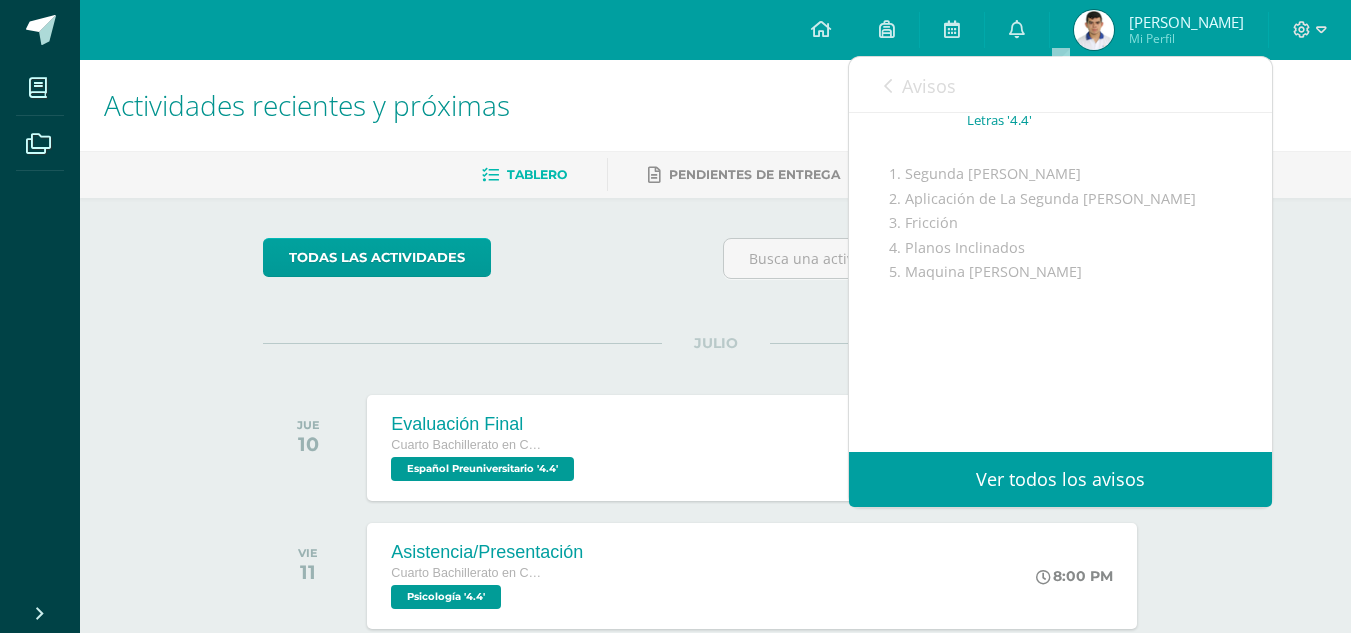 scroll, scrollTop: 197, scrollLeft: 0, axis: vertical 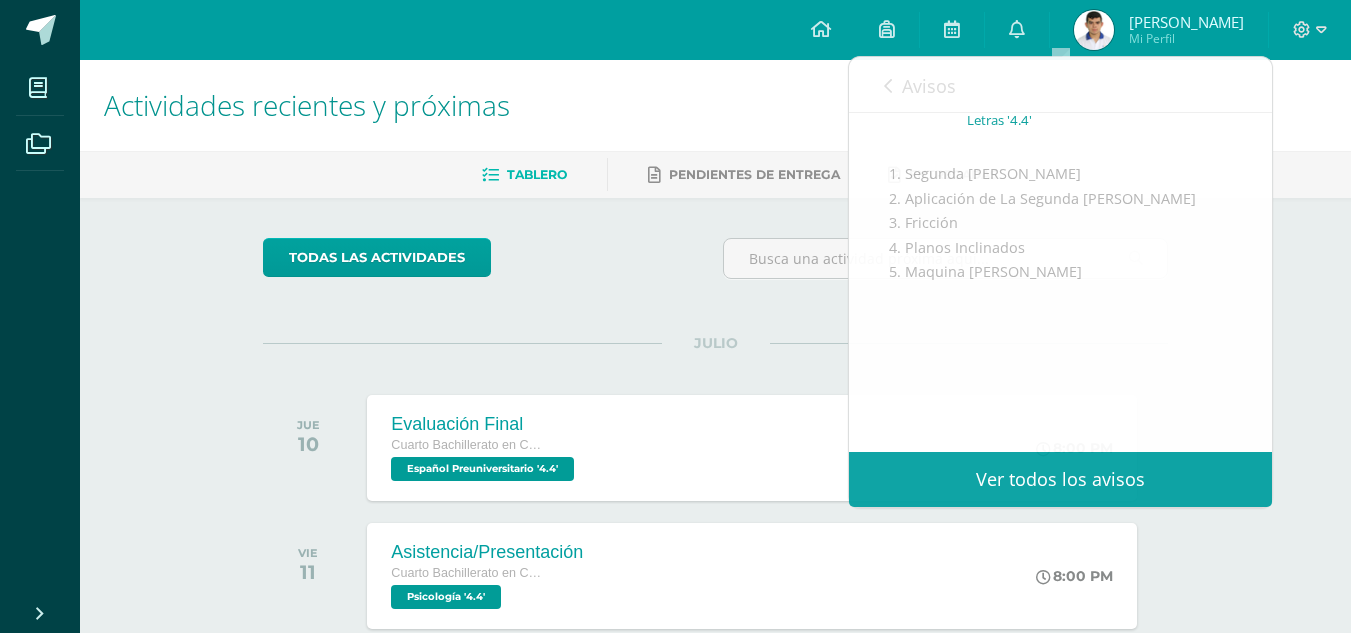 click on "Actividades recientes y próximas
Tablero
Pendientes de entrega
Entregadas
todas las Actividades
No tienes actividades
Échale un vistazo a los demás períodos o  sal y disfruta del sol
JULIO
JUE
10
Evaluación Final
Cuarto Bachillerato en Ciencias y Letras
Español Preuniversitario '4.4'" at bounding box center (715, 663) 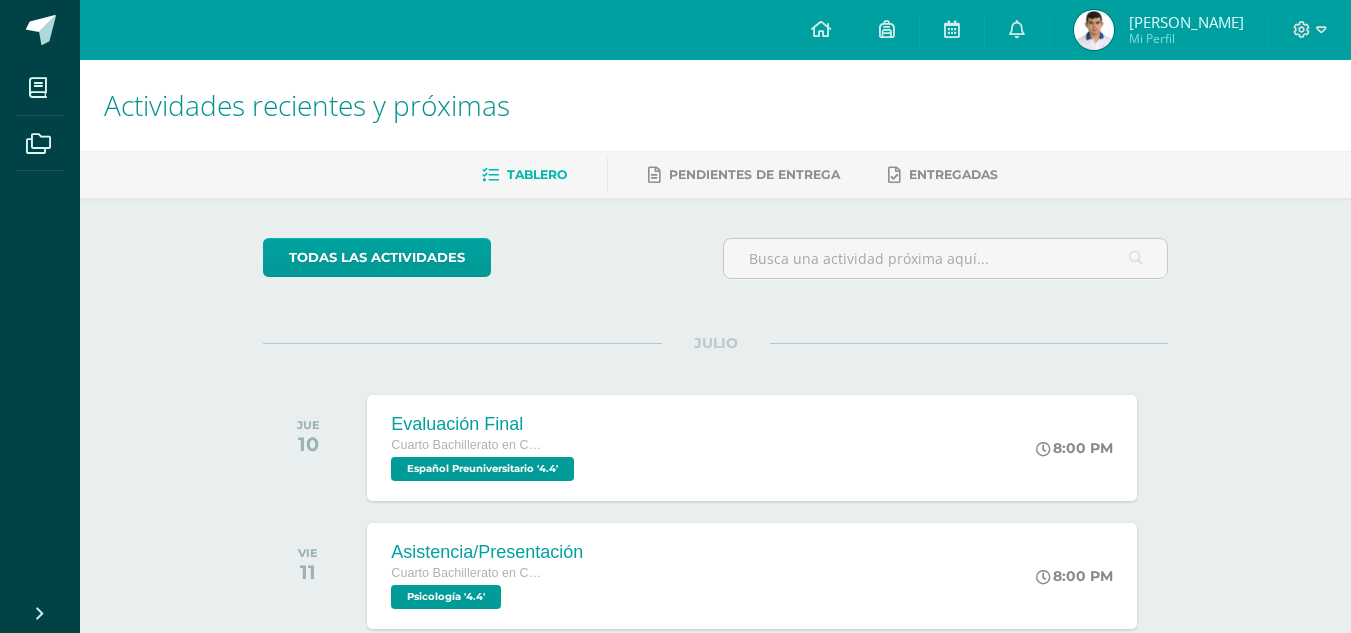 click at bounding box center [1094, 30] 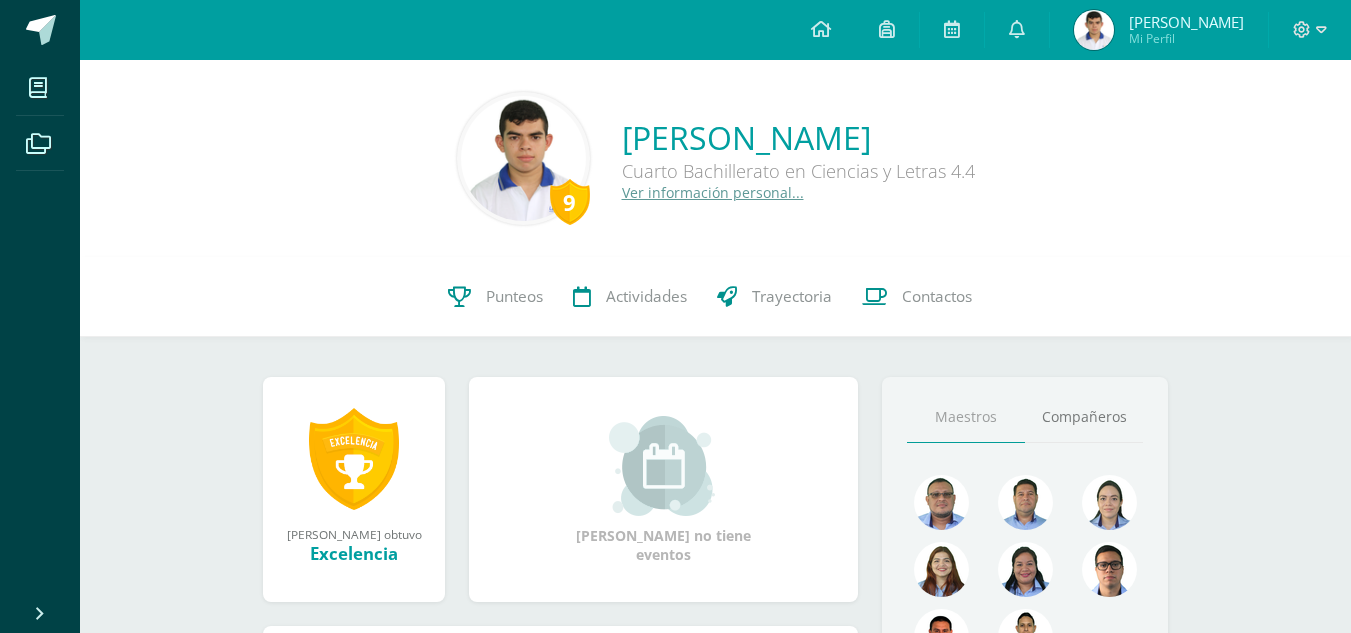 scroll, scrollTop: 0, scrollLeft: 0, axis: both 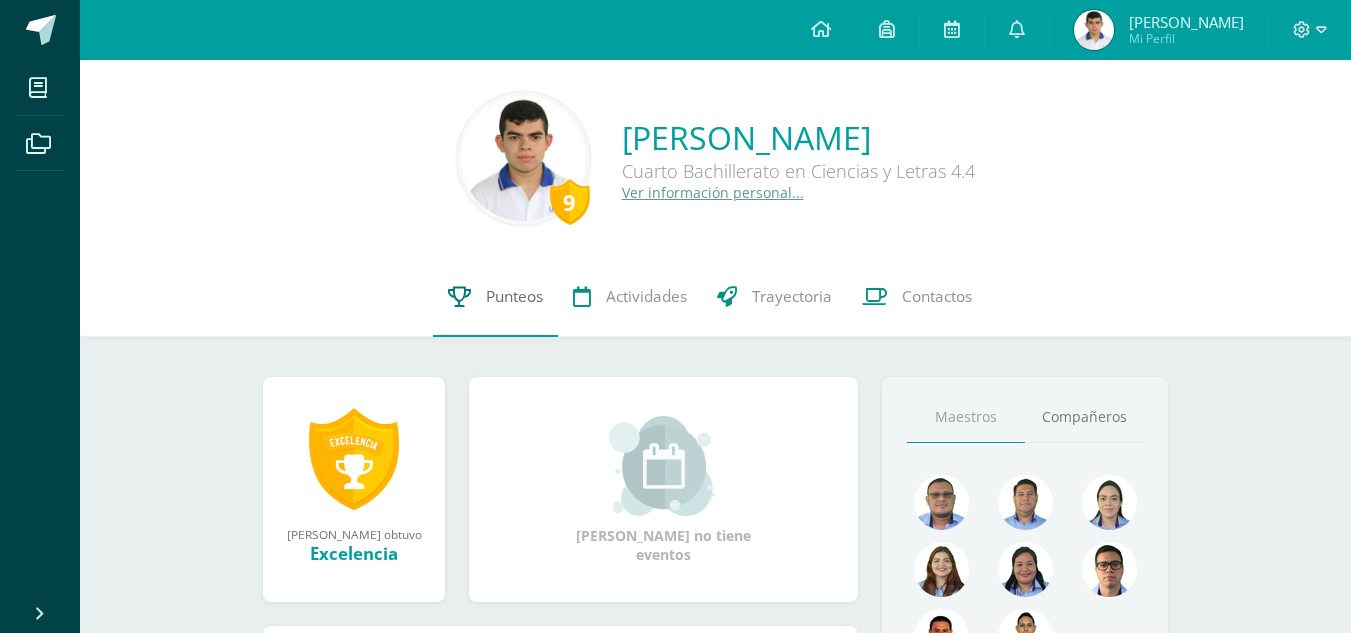 click at bounding box center (459, 296) 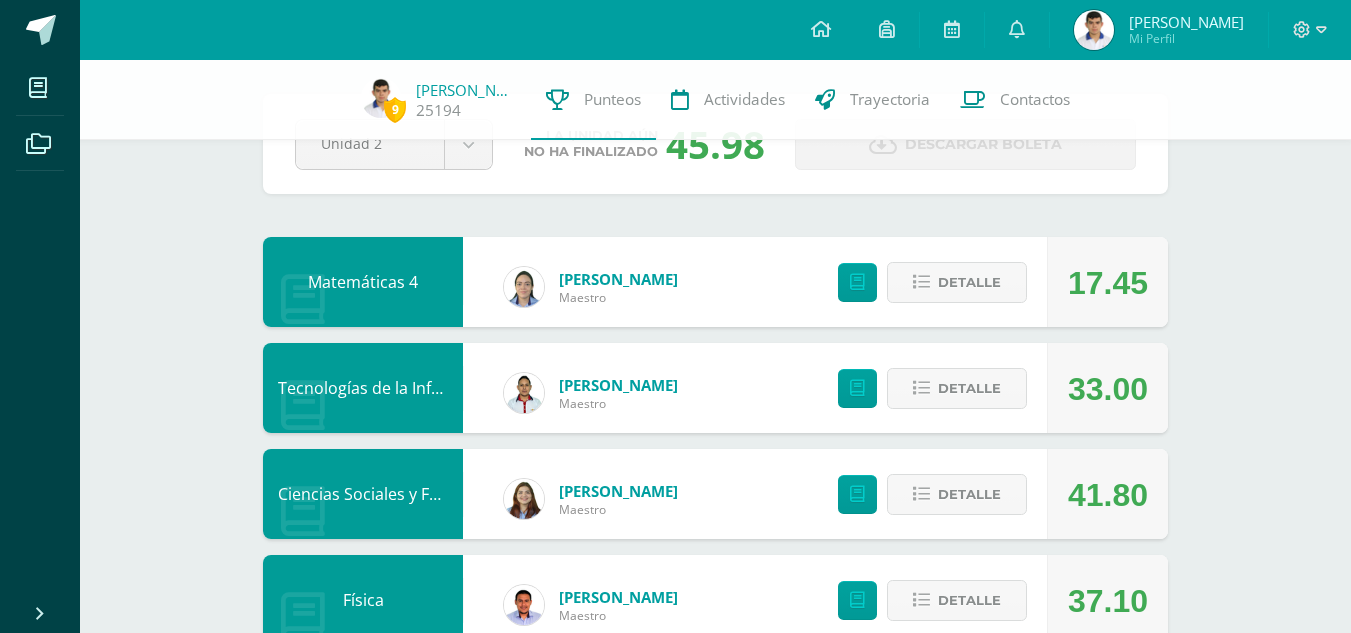 scroll, scrollTop: 80, scrollLeft: 0, axis: vertical 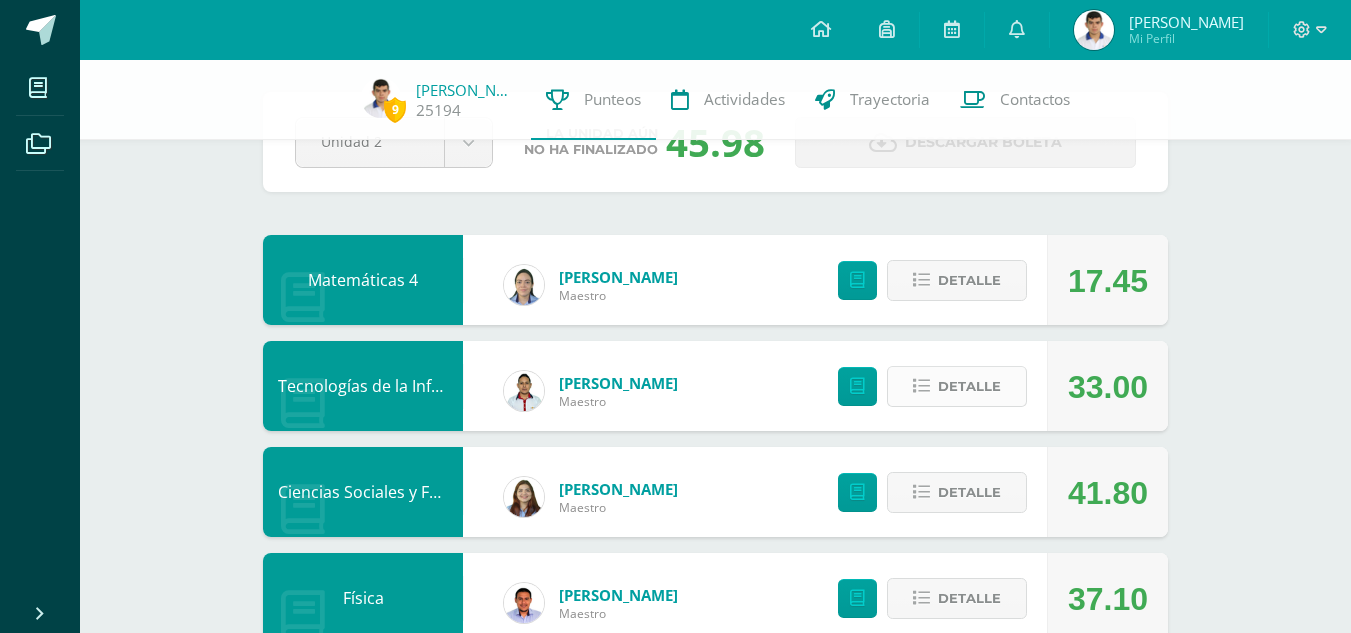 click on "Detalle" at bounding box center [969, 386] 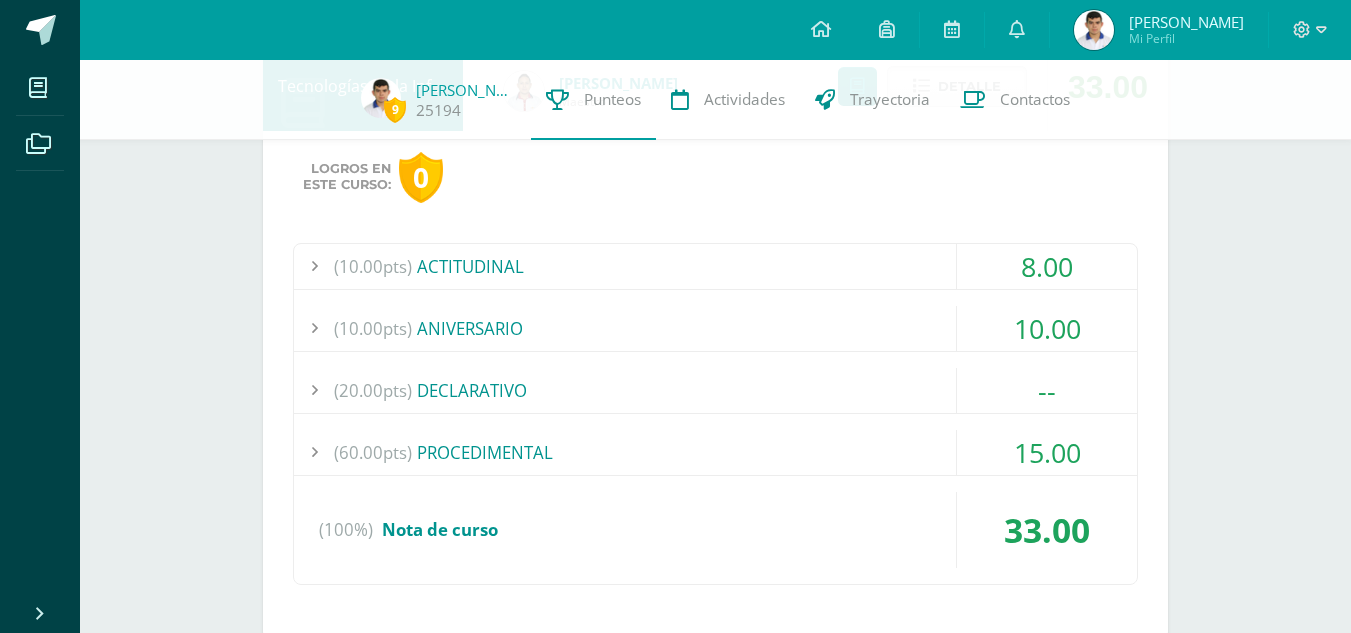 scroll, scrollTop: 400, scrollLeft: 0, axis: vertical 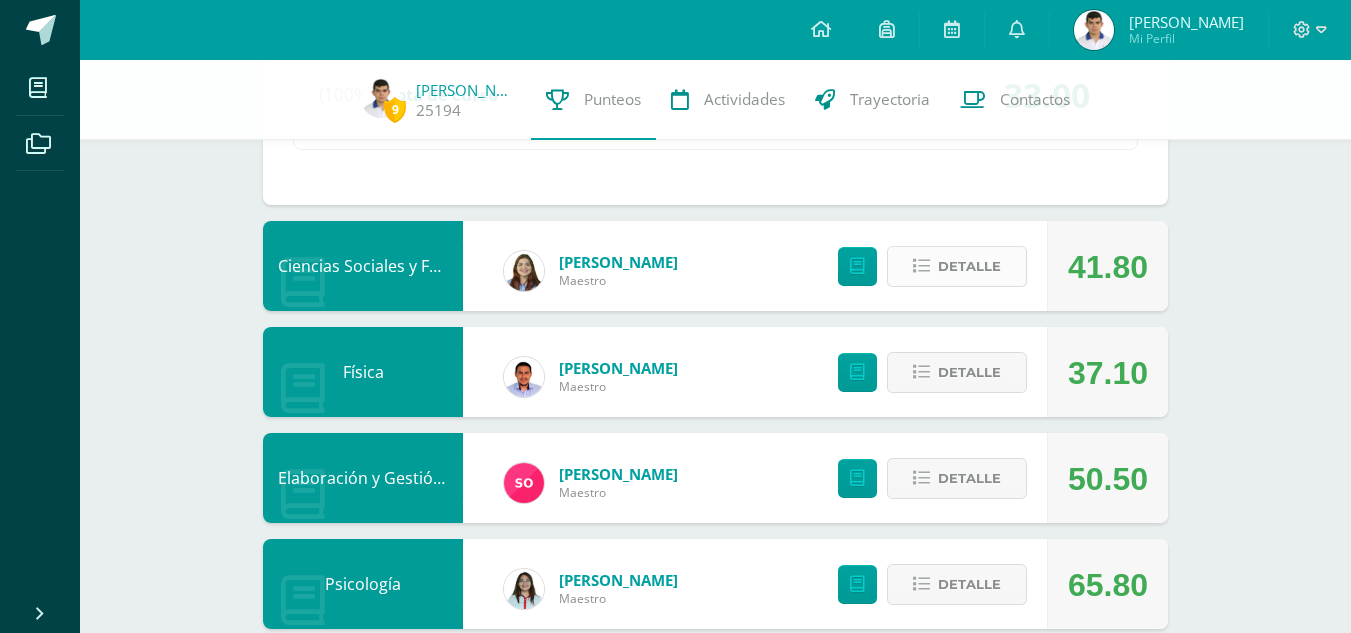 click on "Detalle" at bounding box center (969, 266) 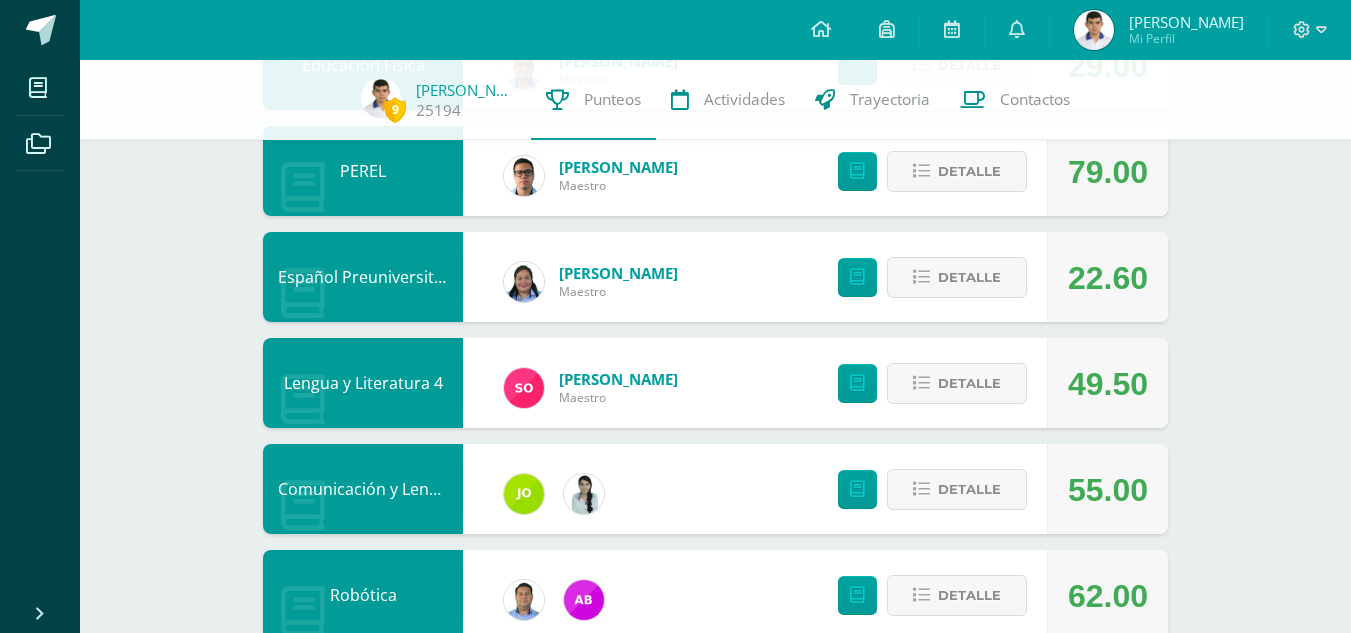 scroll, scrollTop: 2095, scrollLeft: 0, axis: vertical 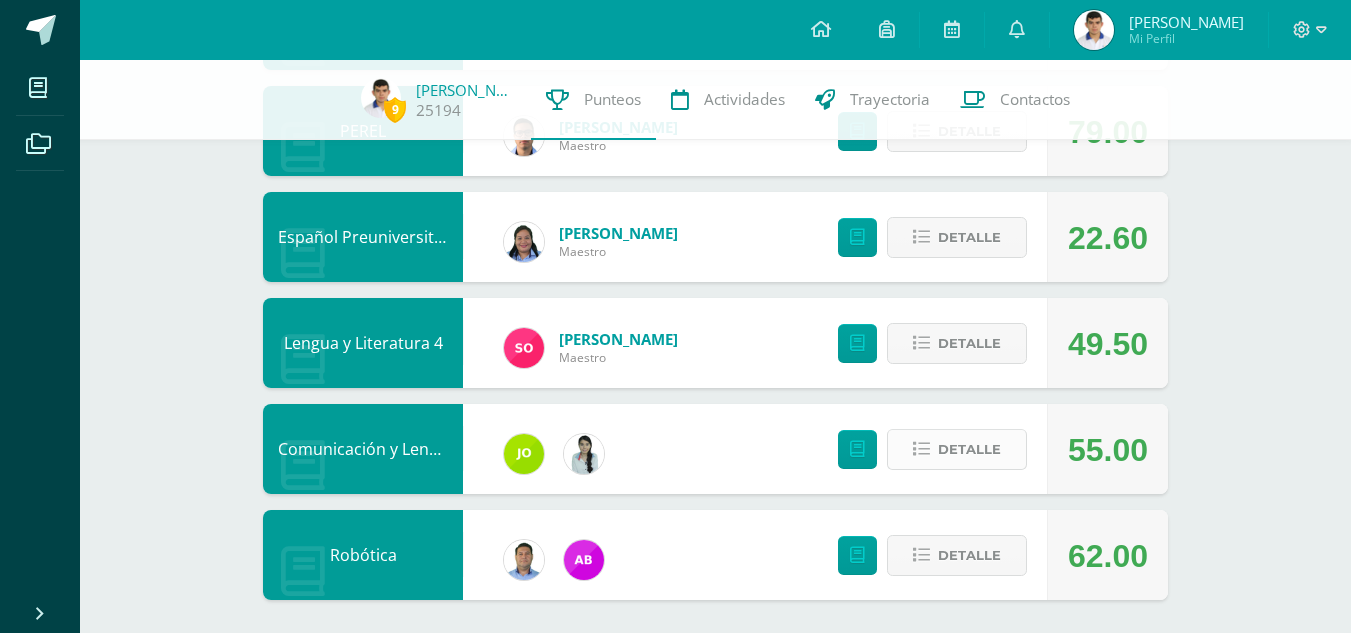 click on "Detalle" at bounding box center [969, 449] 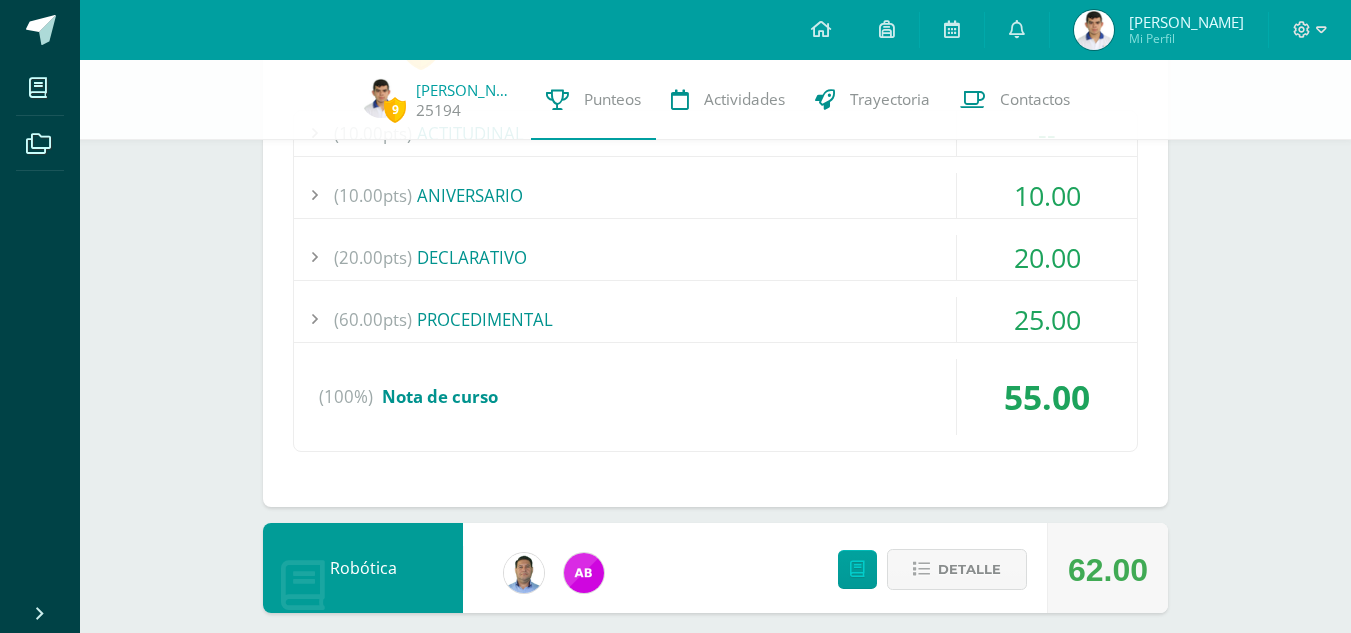 scroll, scrollTop: 2610, scrollLeft: 0, axis: vertical 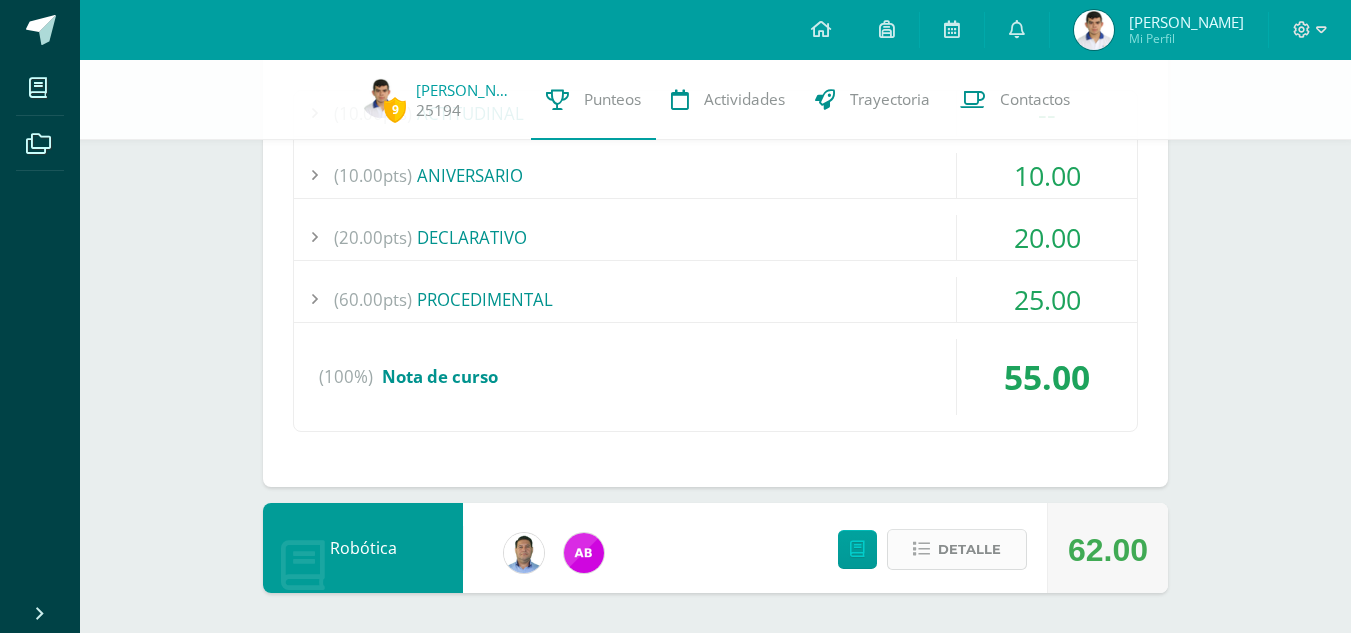 click on "Detalle" at bounding box center (969, 549) 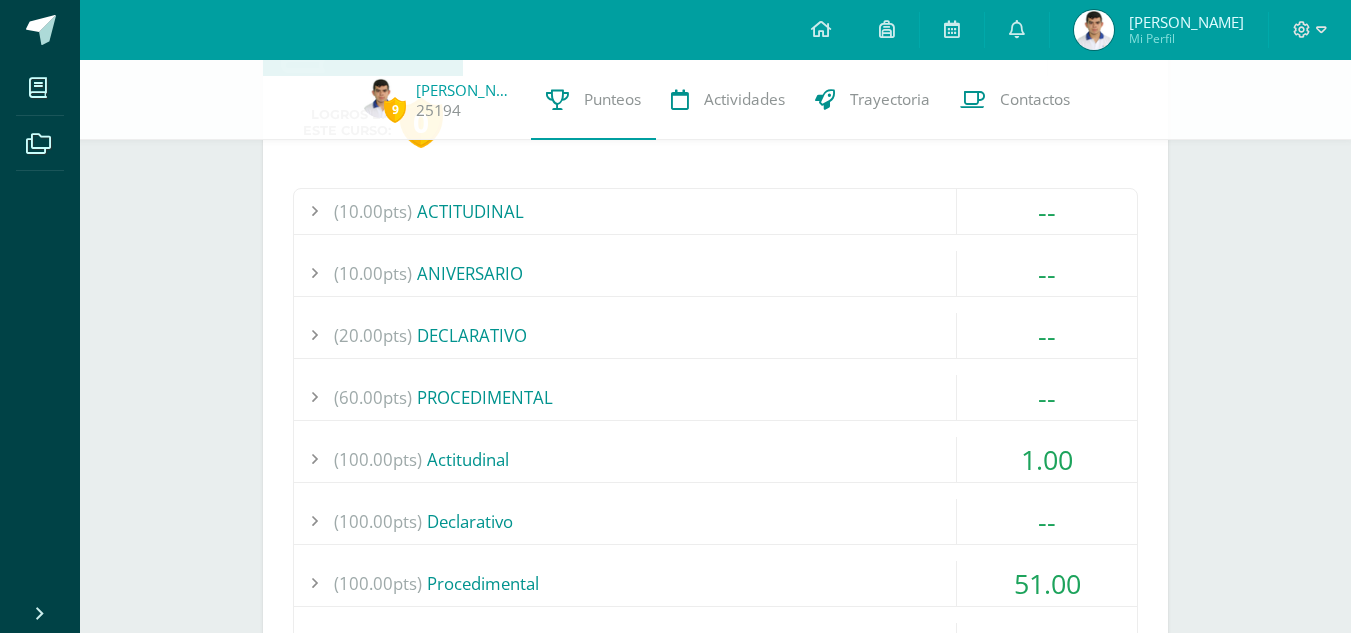 scroll, scrollTop: 3087, scrollLeft: 0, axis: vertical 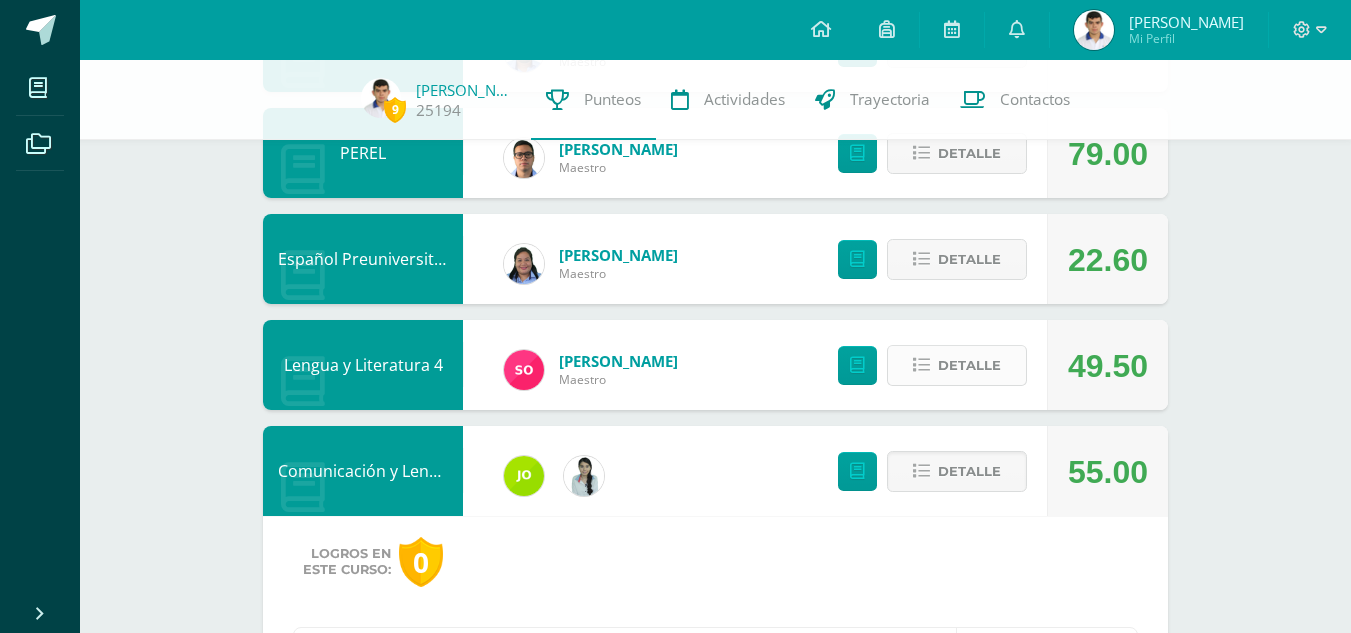 click on "Detalle" at bounding box center [969, 365] 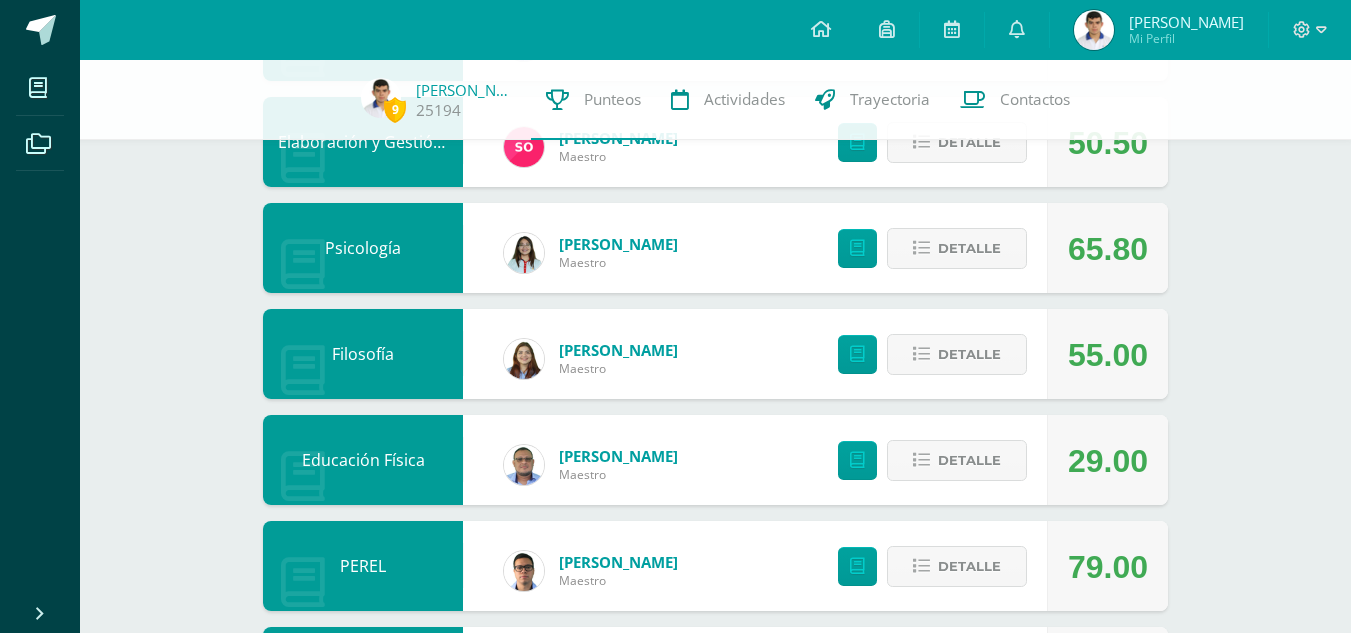 scroll, scrollTop: 1647, scrollLeft: 0, axis: vertical 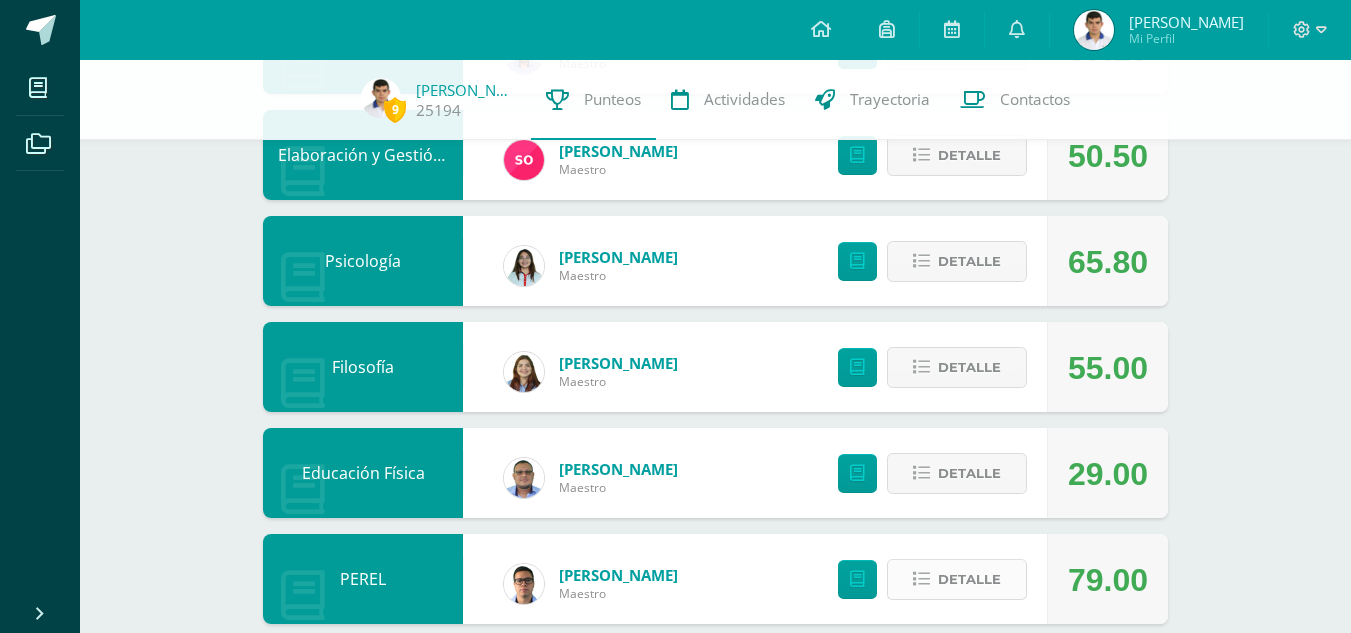click on "Detalle" at bounding box center (957, 579) 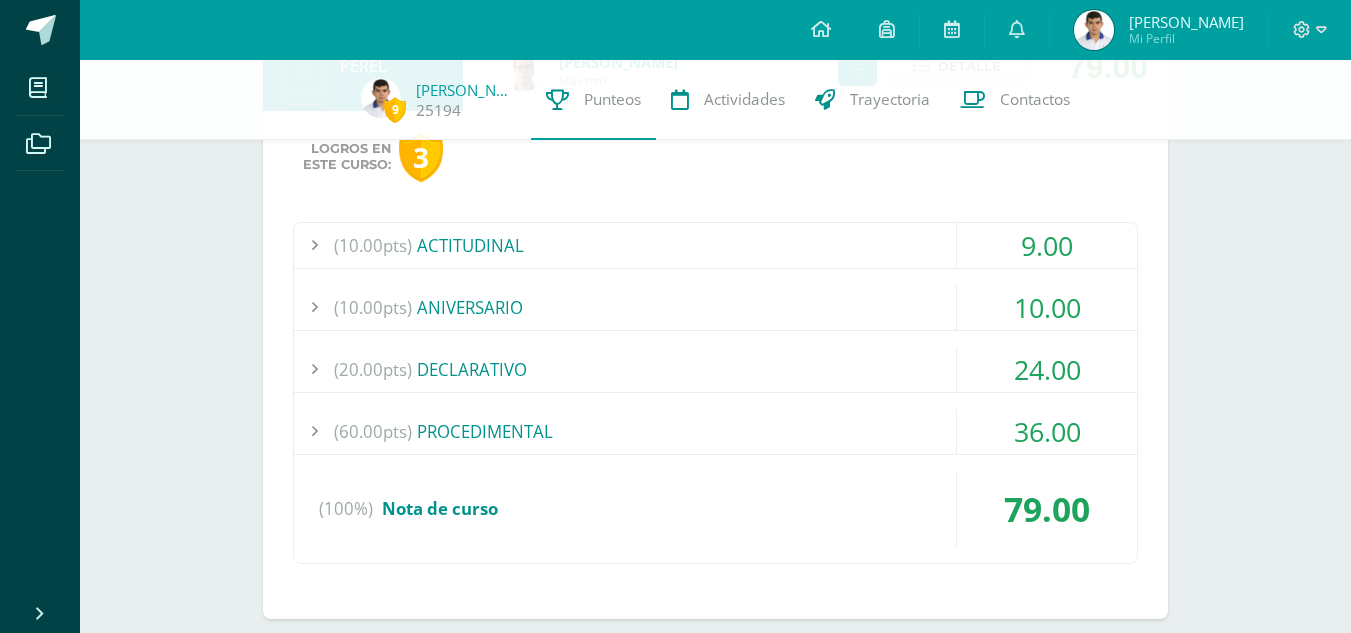 scroll, scrollTop: 2167, scrollLeft: 0, axis: vertical 